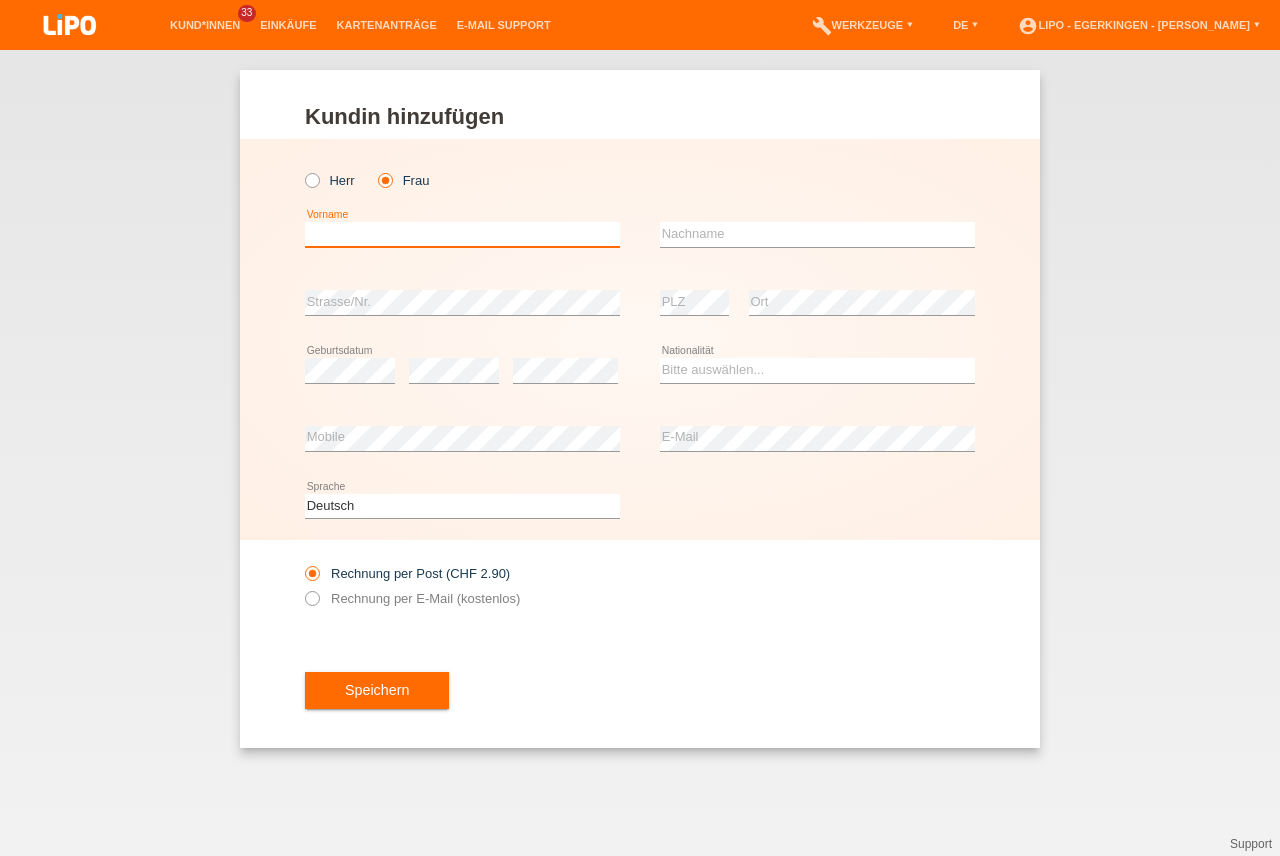 click at bounding box center [462, 234] 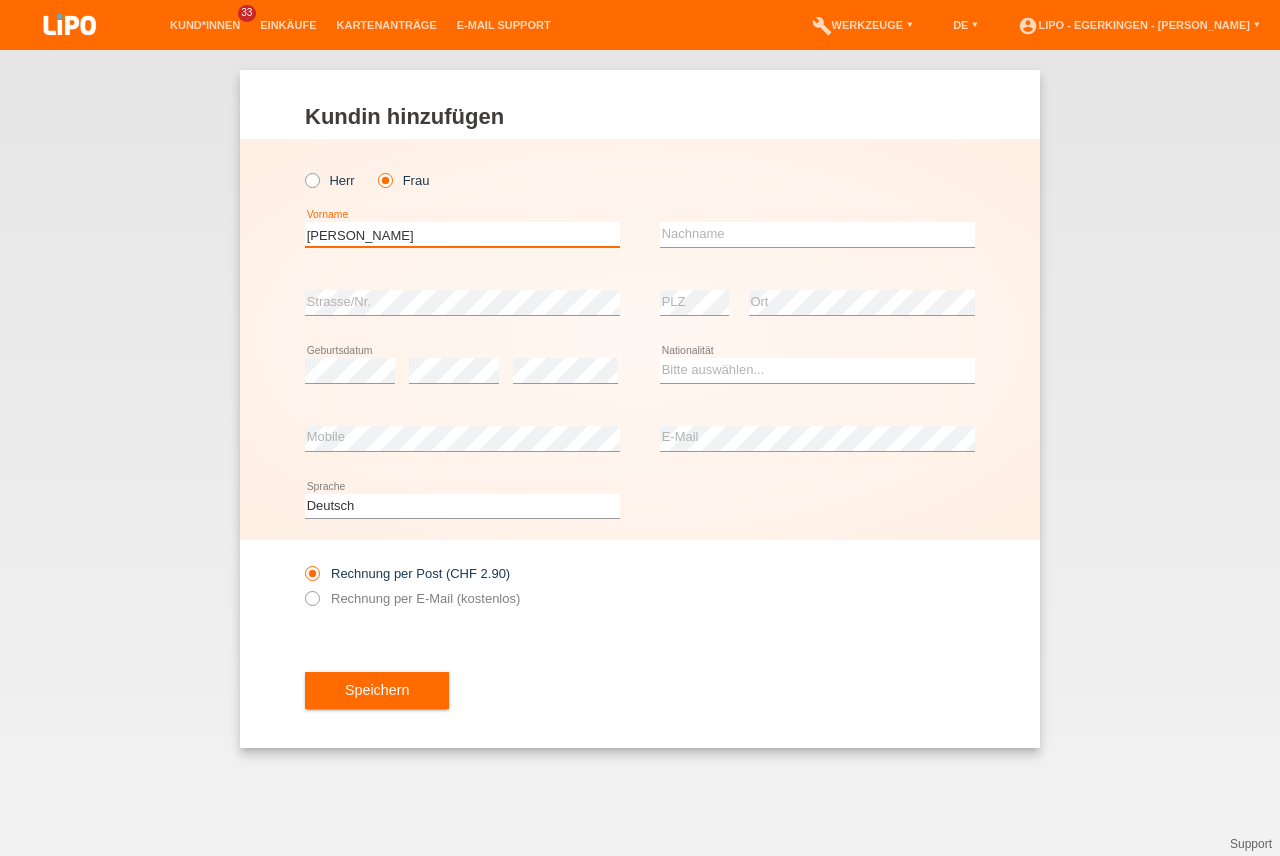 type on "[PERSON_NAME]" 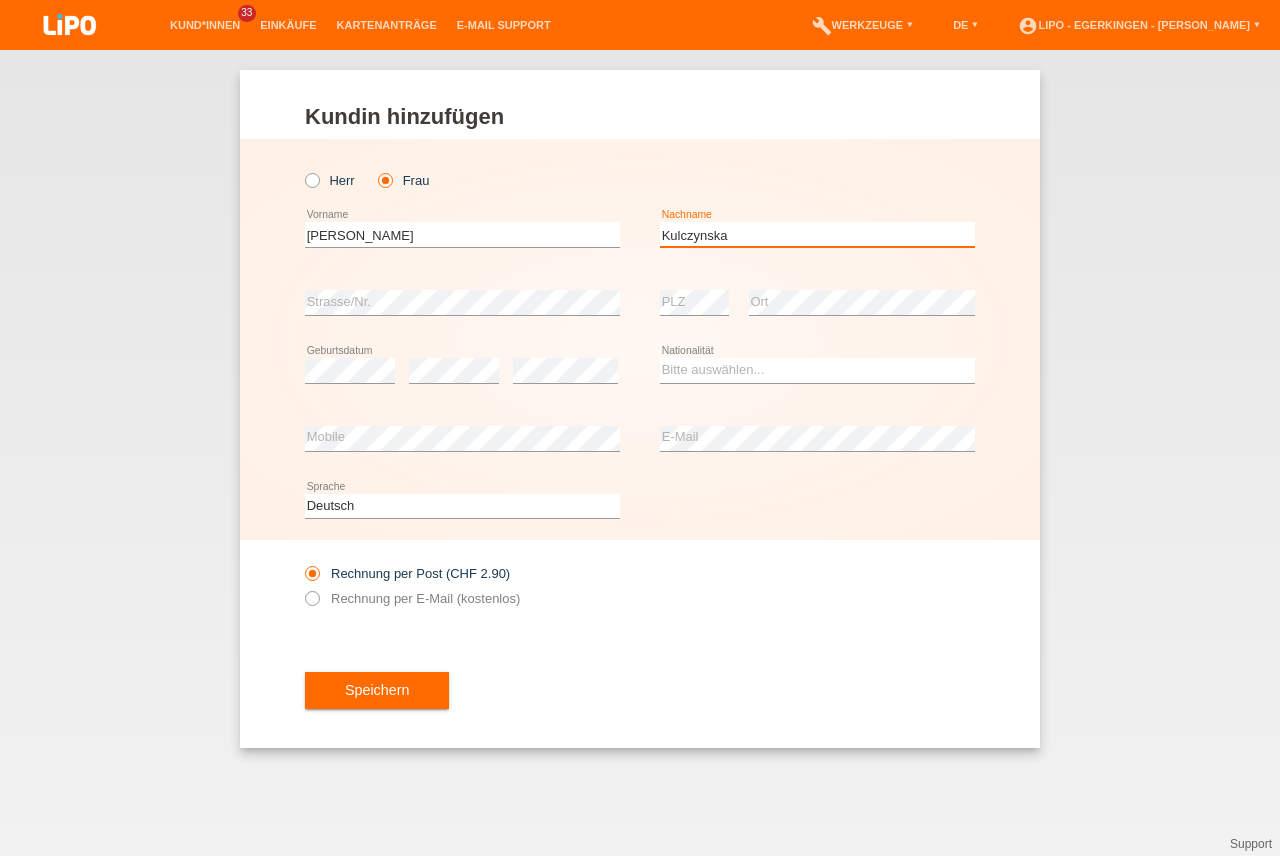 type on "Kulczynska" 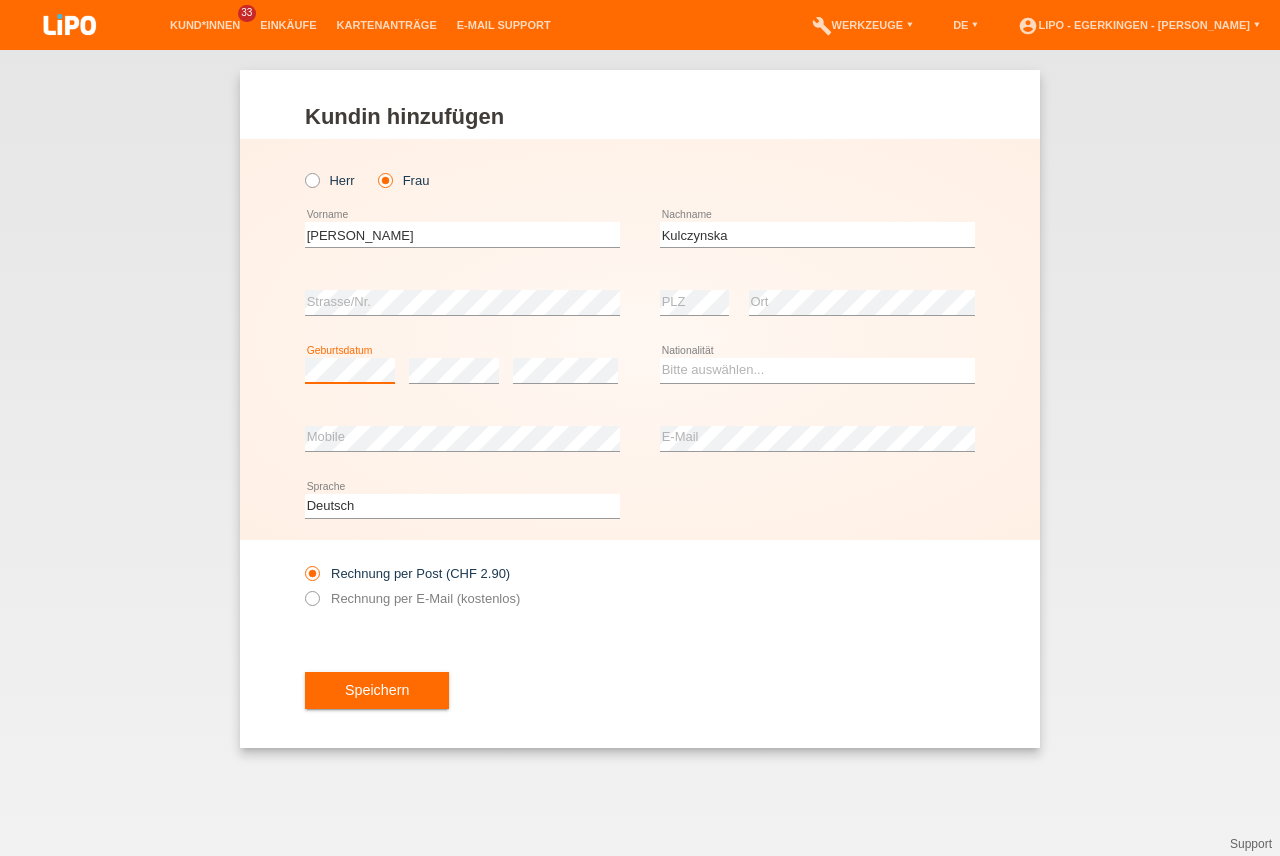 scroll, scrollTop: 0, scrollLeft: 0, axis: both 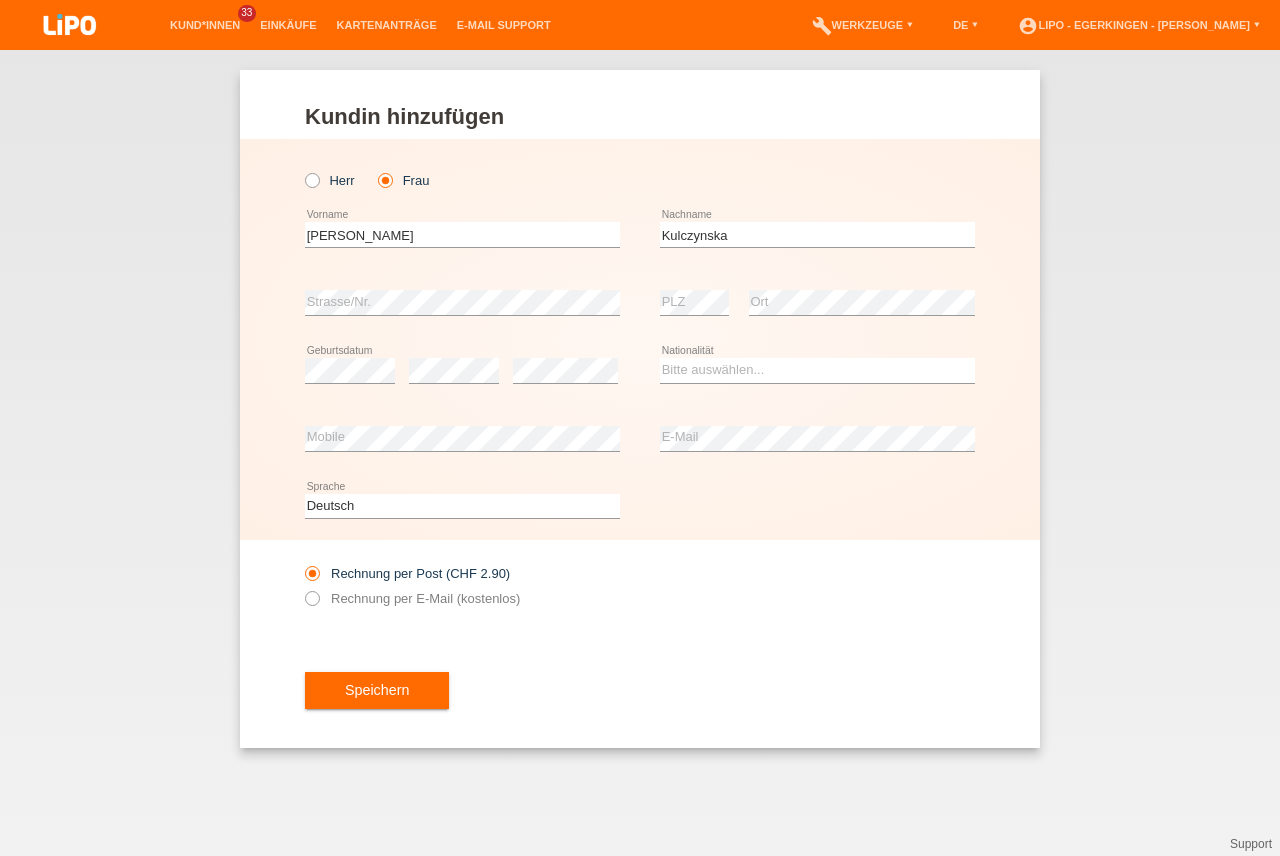 click on "error" at bounding box center [454, 371] 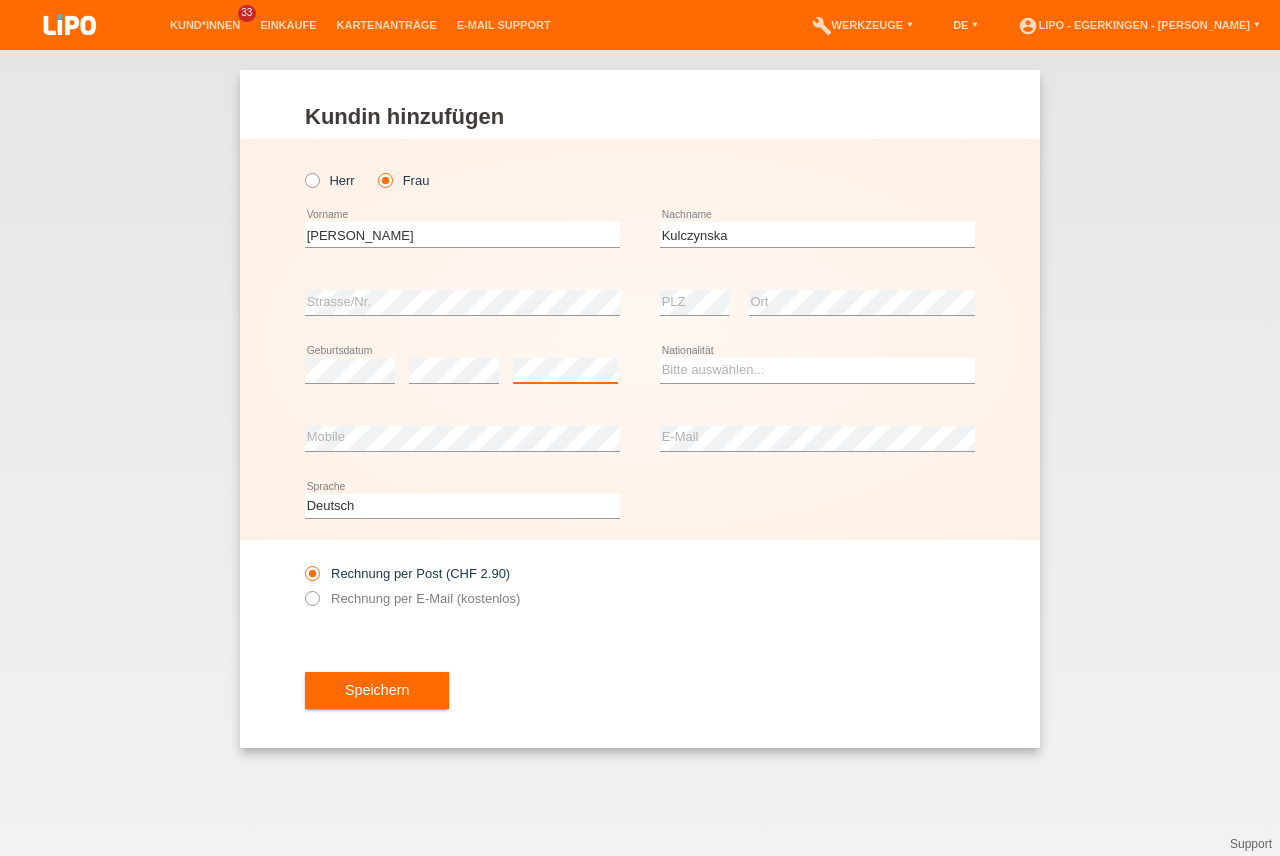 scroll, scrollTop: 0, scrollLeft: 0, axis: both 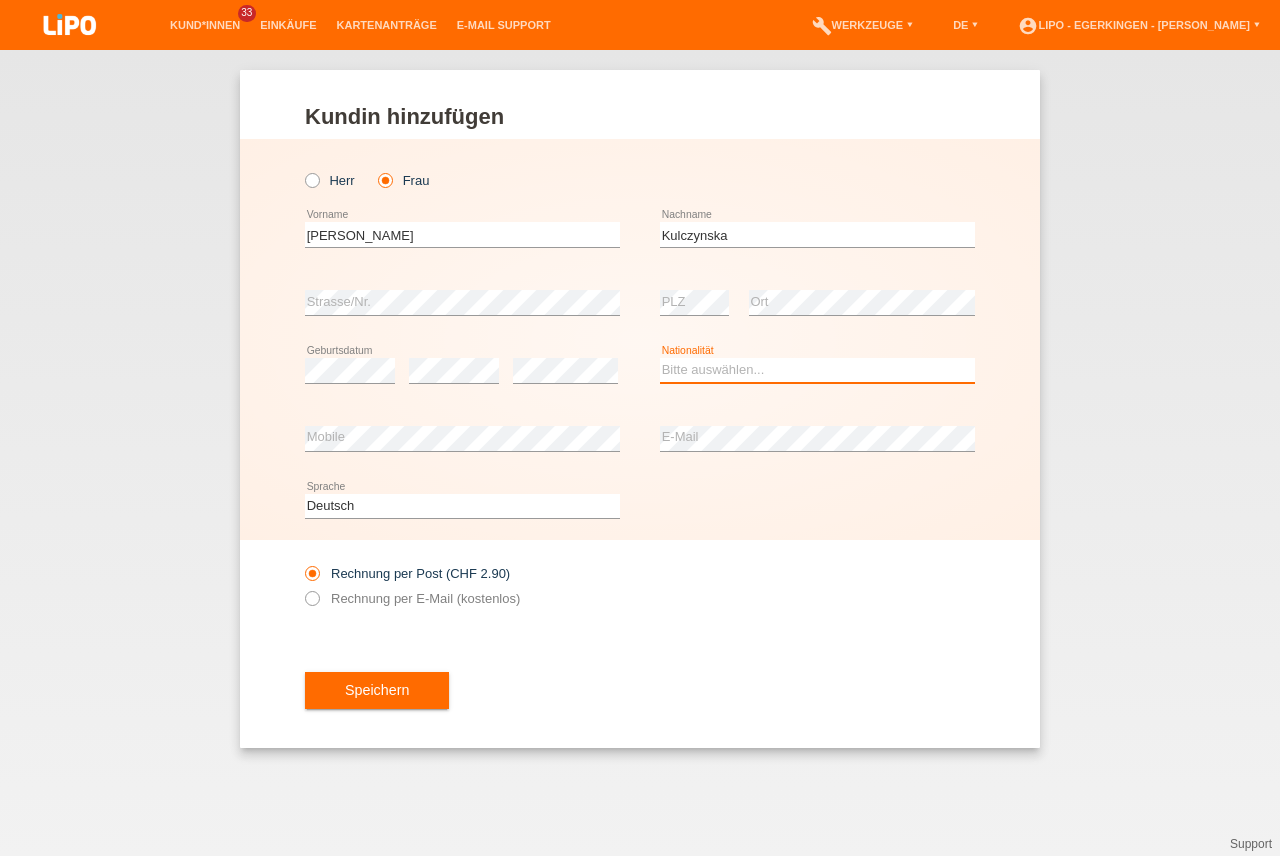 click on "Bitte auswählen...
Schweiz
Deutschland
Liechtenstein
Österreich
------------
Afghanistan
Ägypten
Åland
Albanien
Algerien" at bounding box center (817, 370) 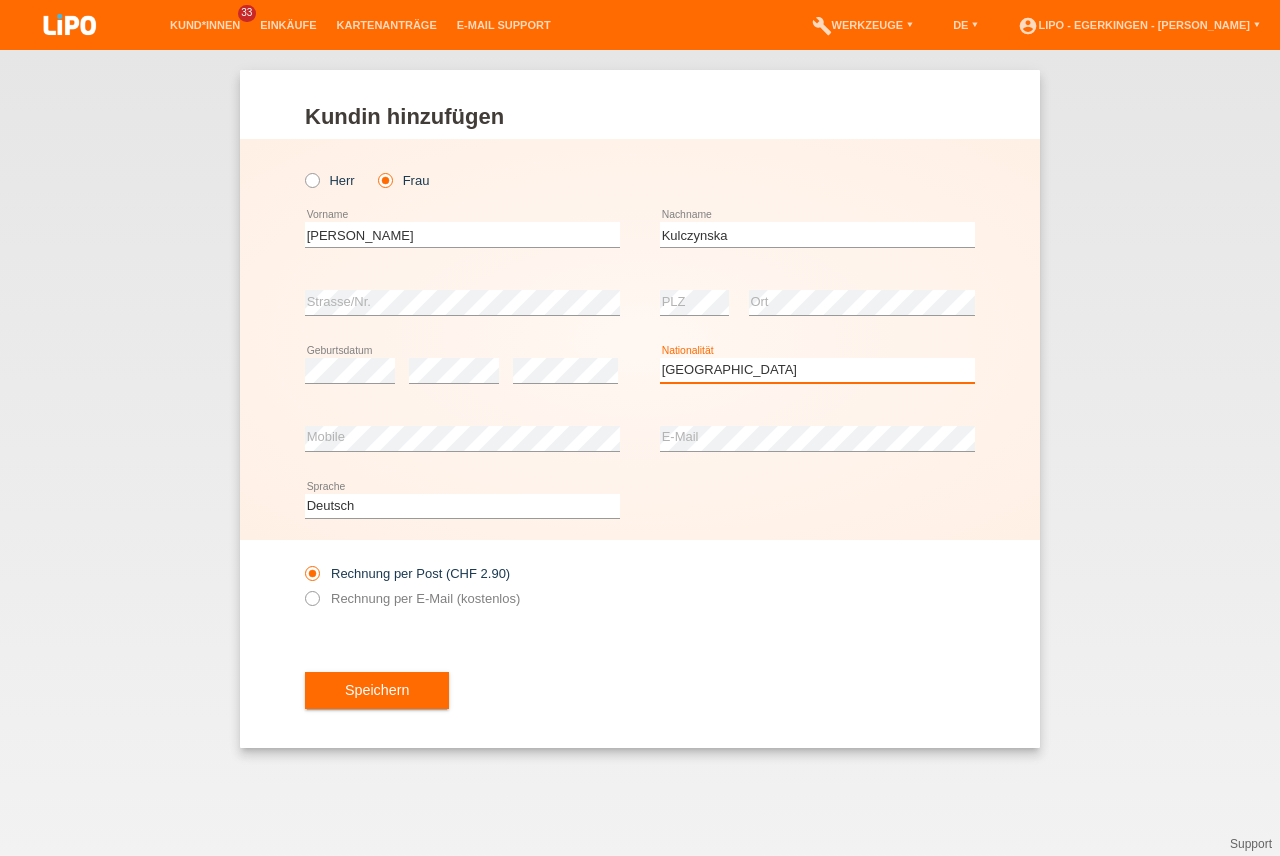 scroll, scrollTop: 0, scrollLeft: 0, axis: both 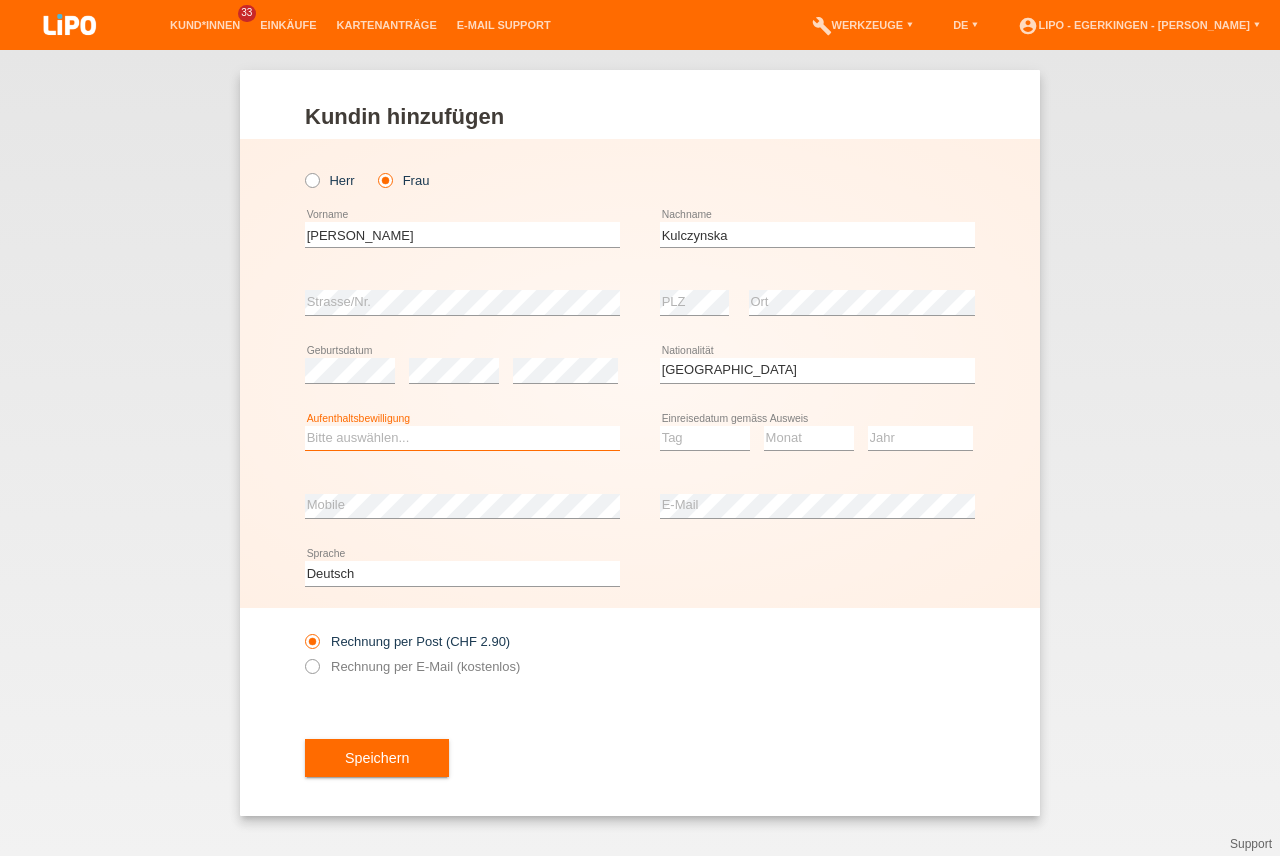 click on "Bitte auswählen...
C
B
B - Flüchtlingsstatus
Andere" at bounding box center (462, 438) 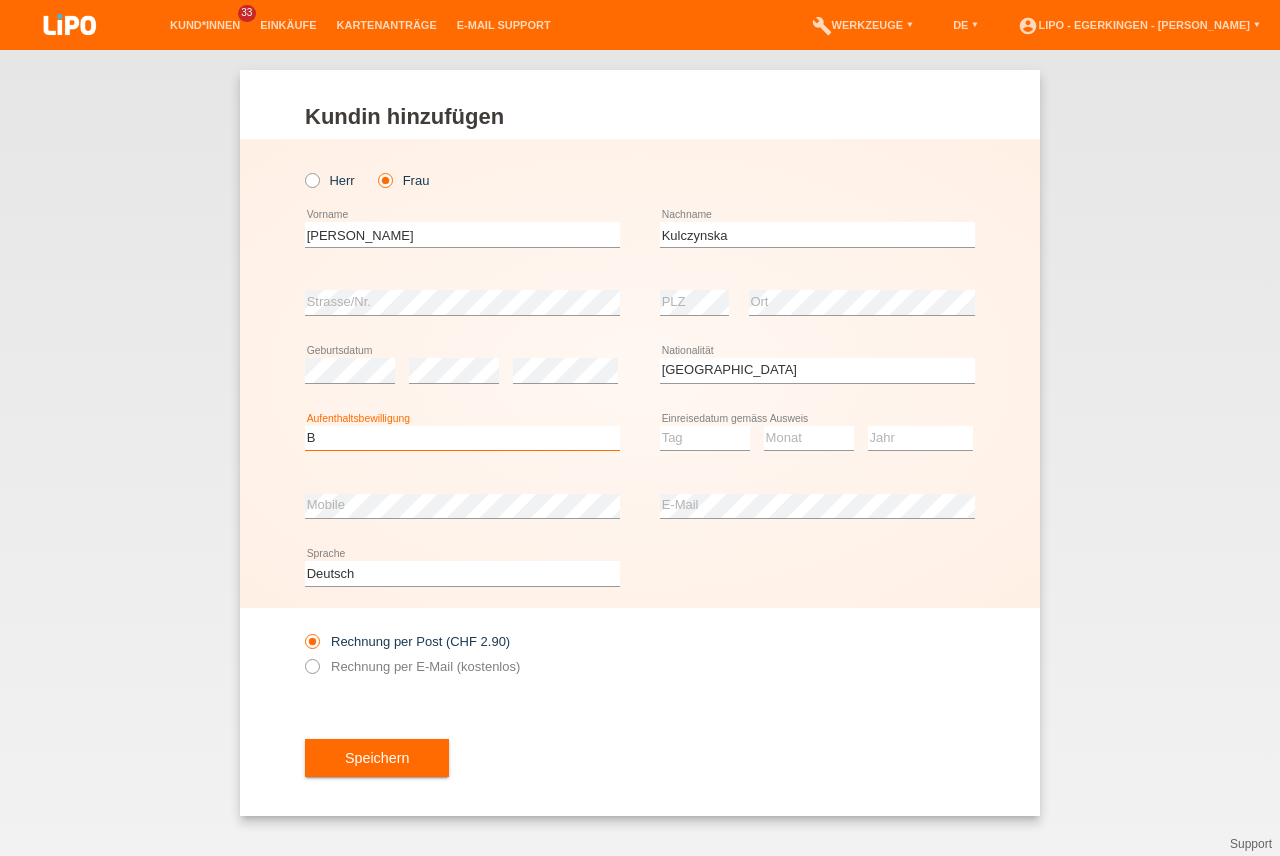 click on "B" at bounding box center (0, 0) 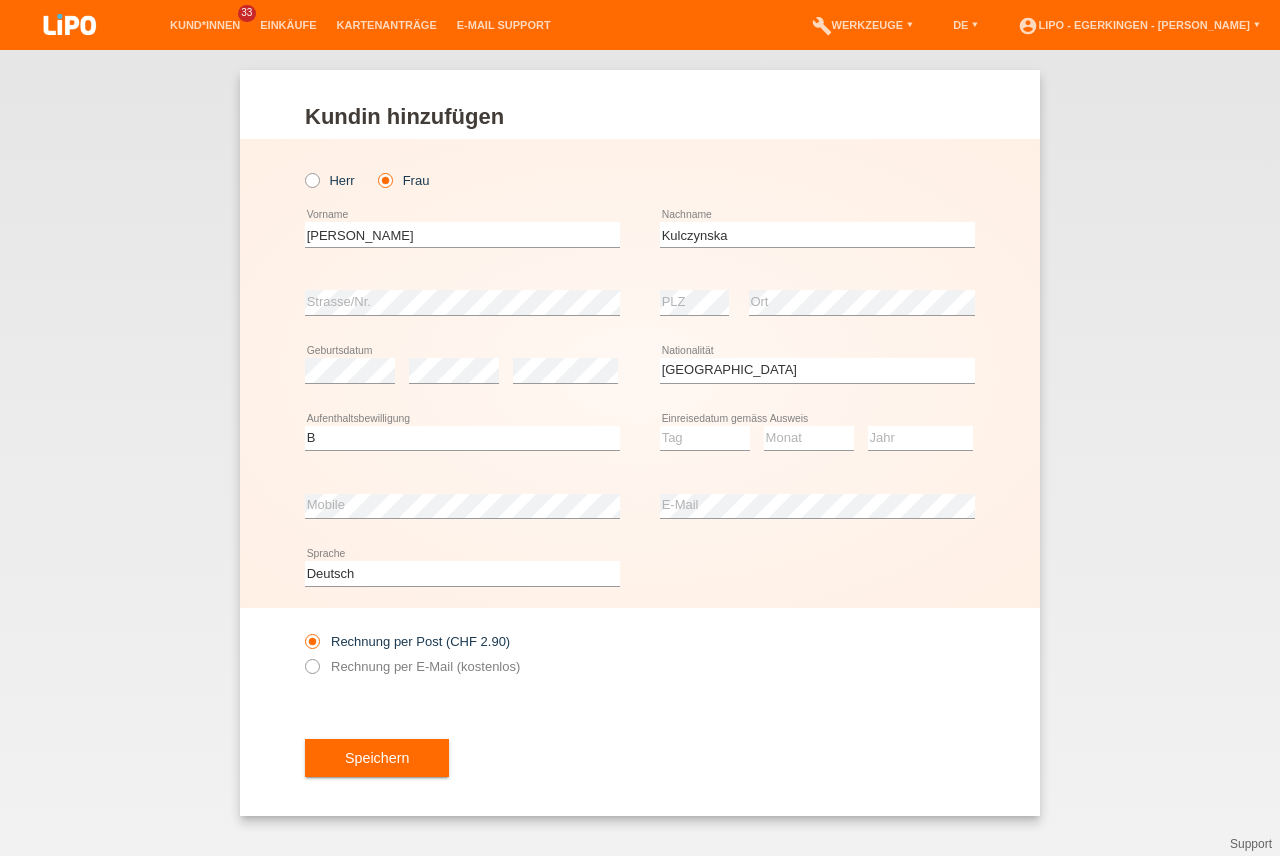 click on "Speichern" at bounding box center (377, 758) 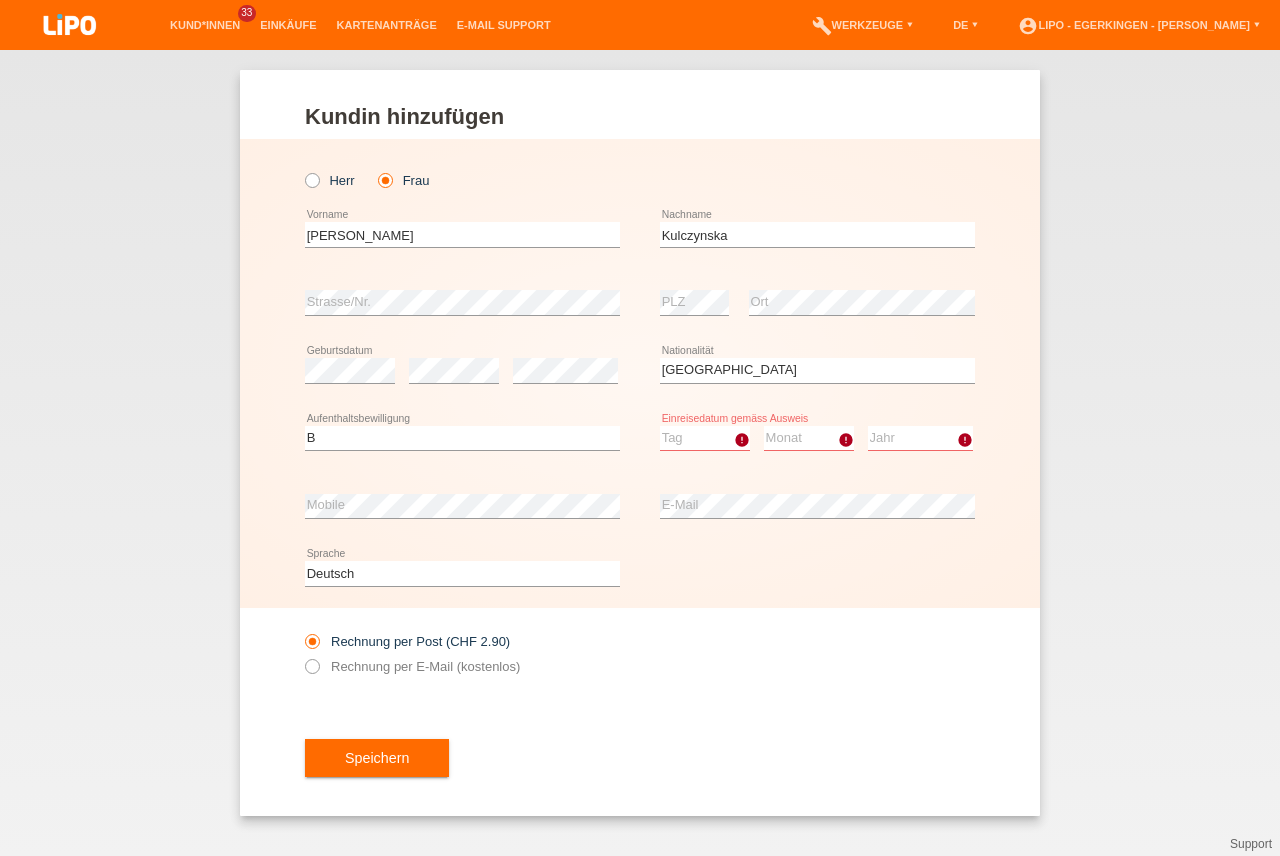 click on "Tag
01
02
03
04
05
06
07
08
09
10 11" at bounding box center [705, 438] 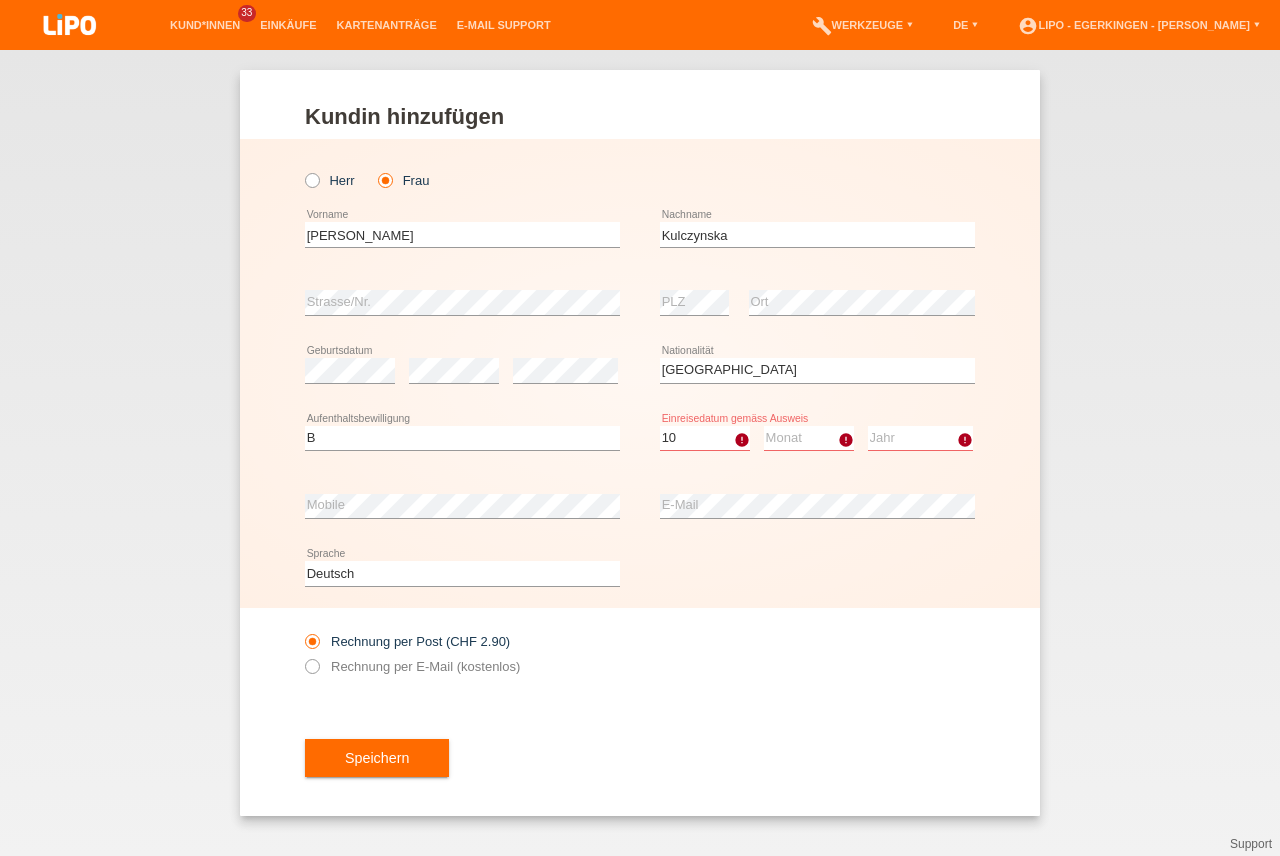 click on "10" at bounding box center [0, 0] 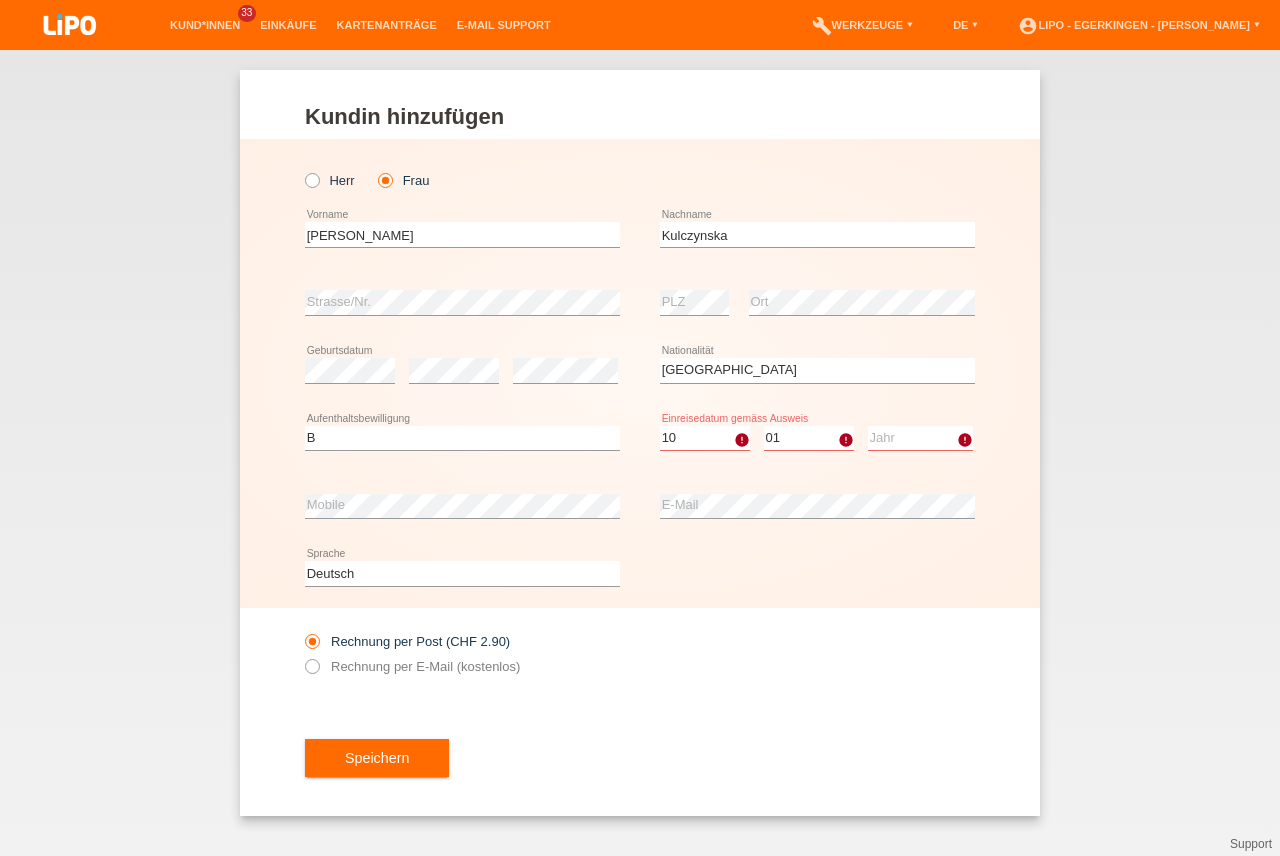 click on "01" at bounding box center (0, 0) 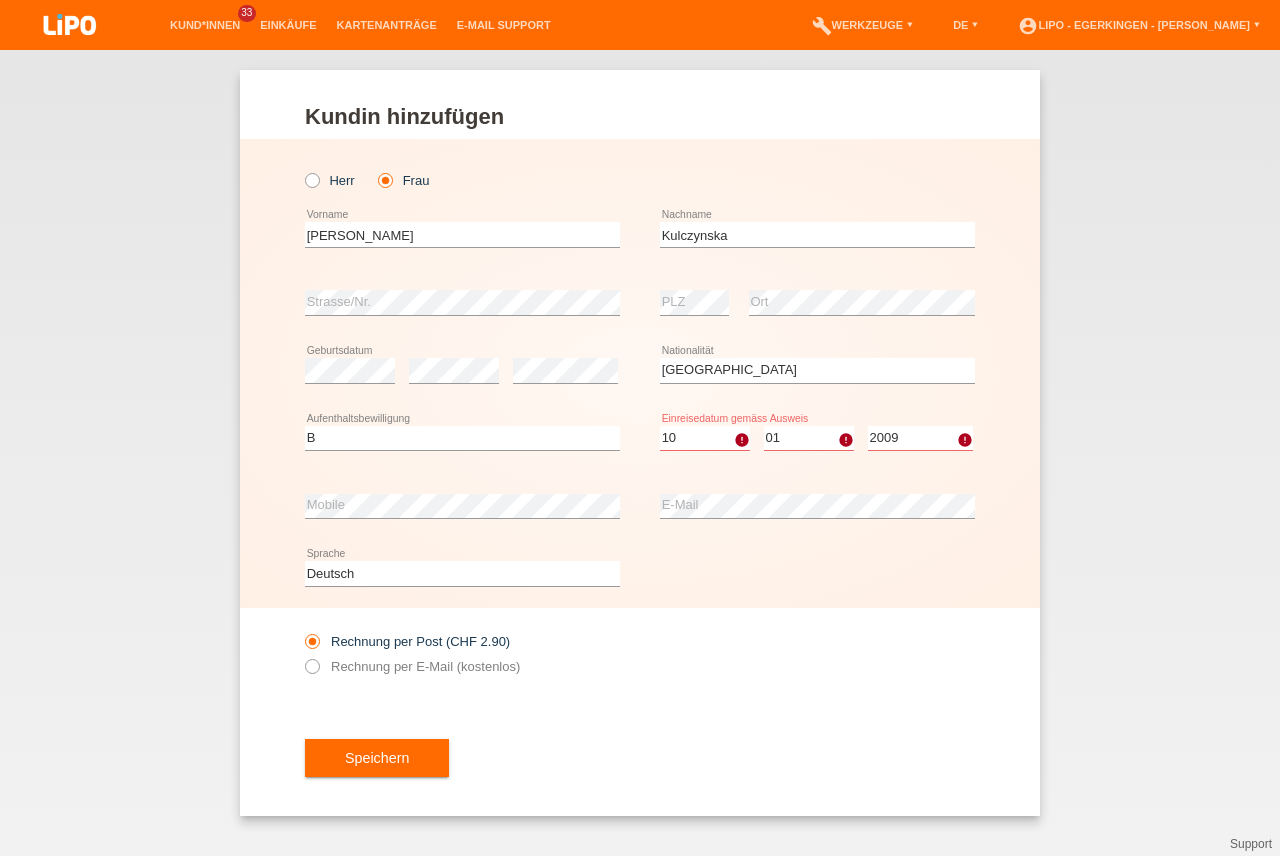 click on "2009" at bounding box center [0, 0] 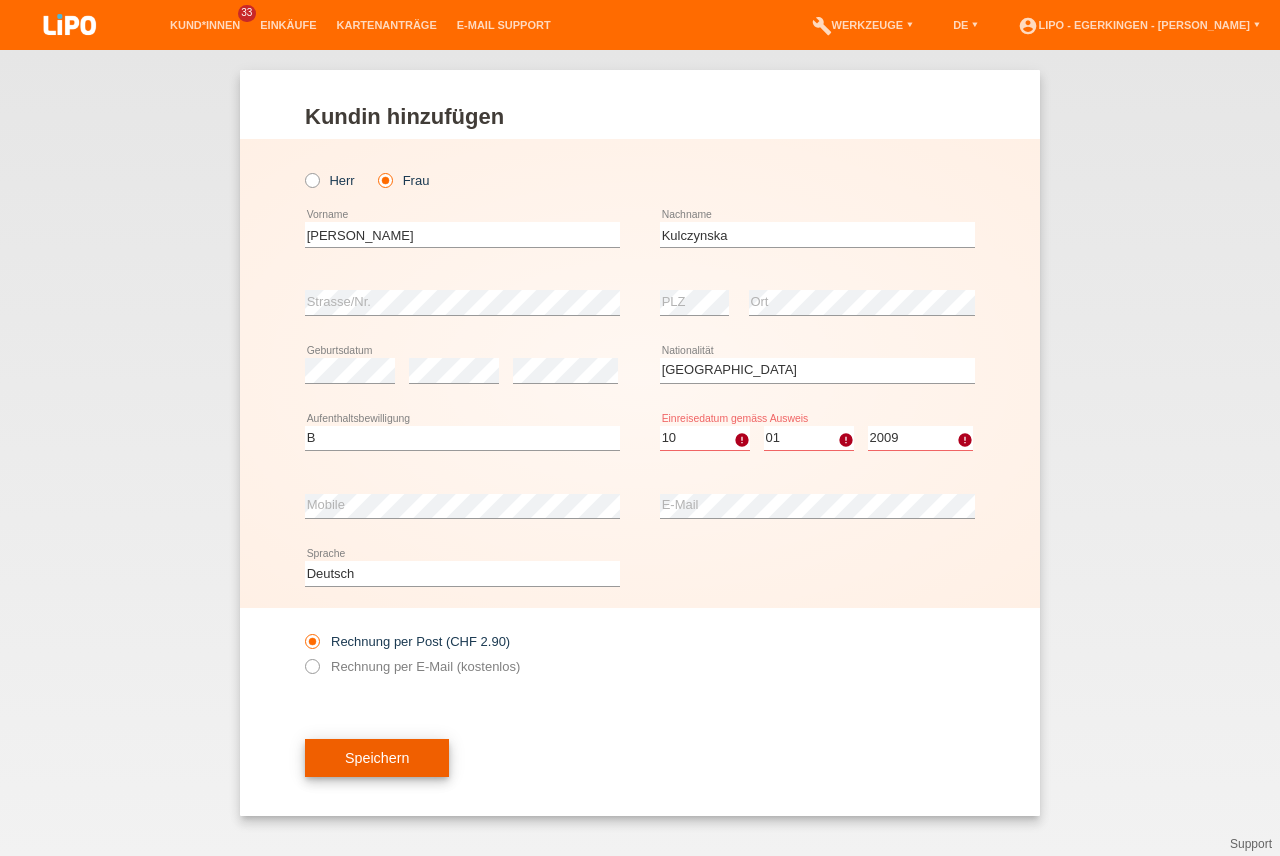 click on "Speichern" at bounding box center [377, 758] 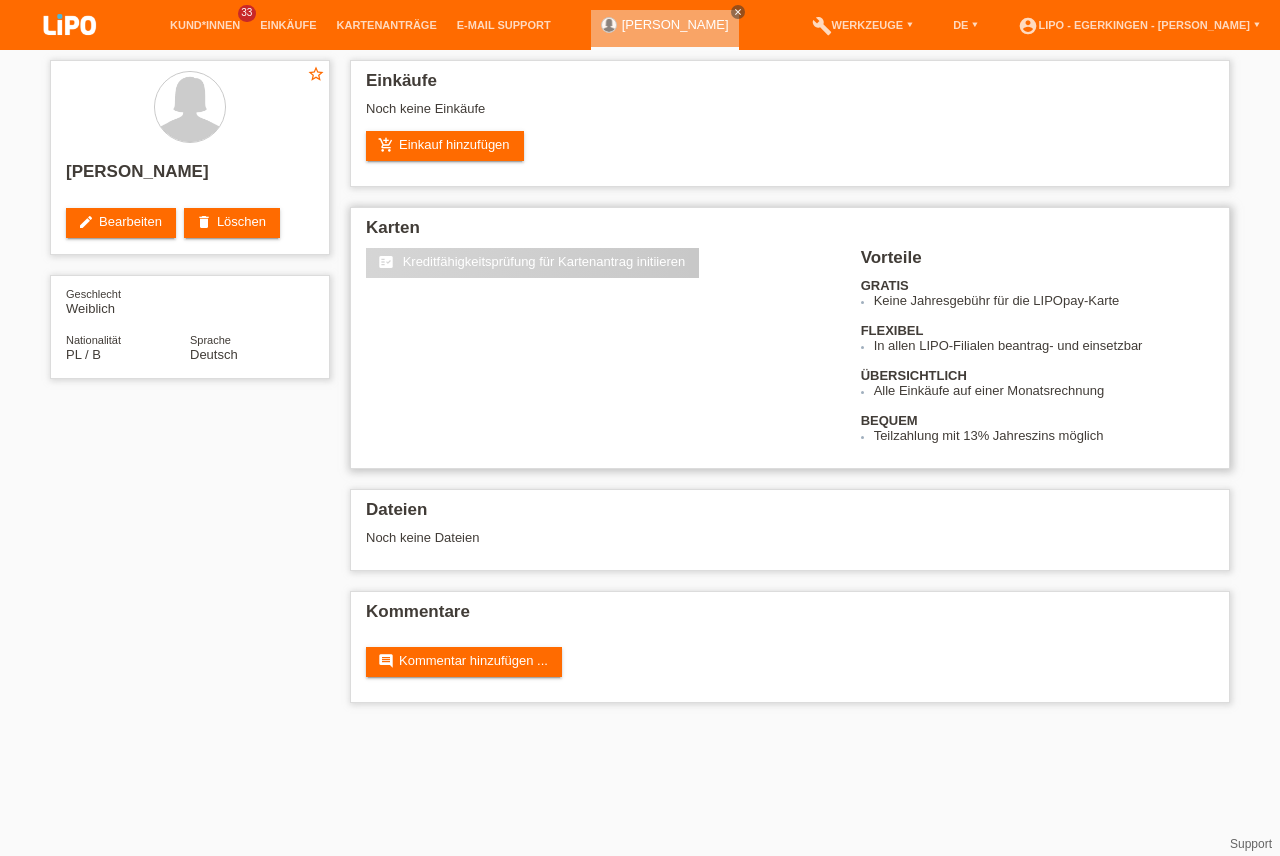 scroll, scrollTop: 0, scrollLeft: 0, axis: both 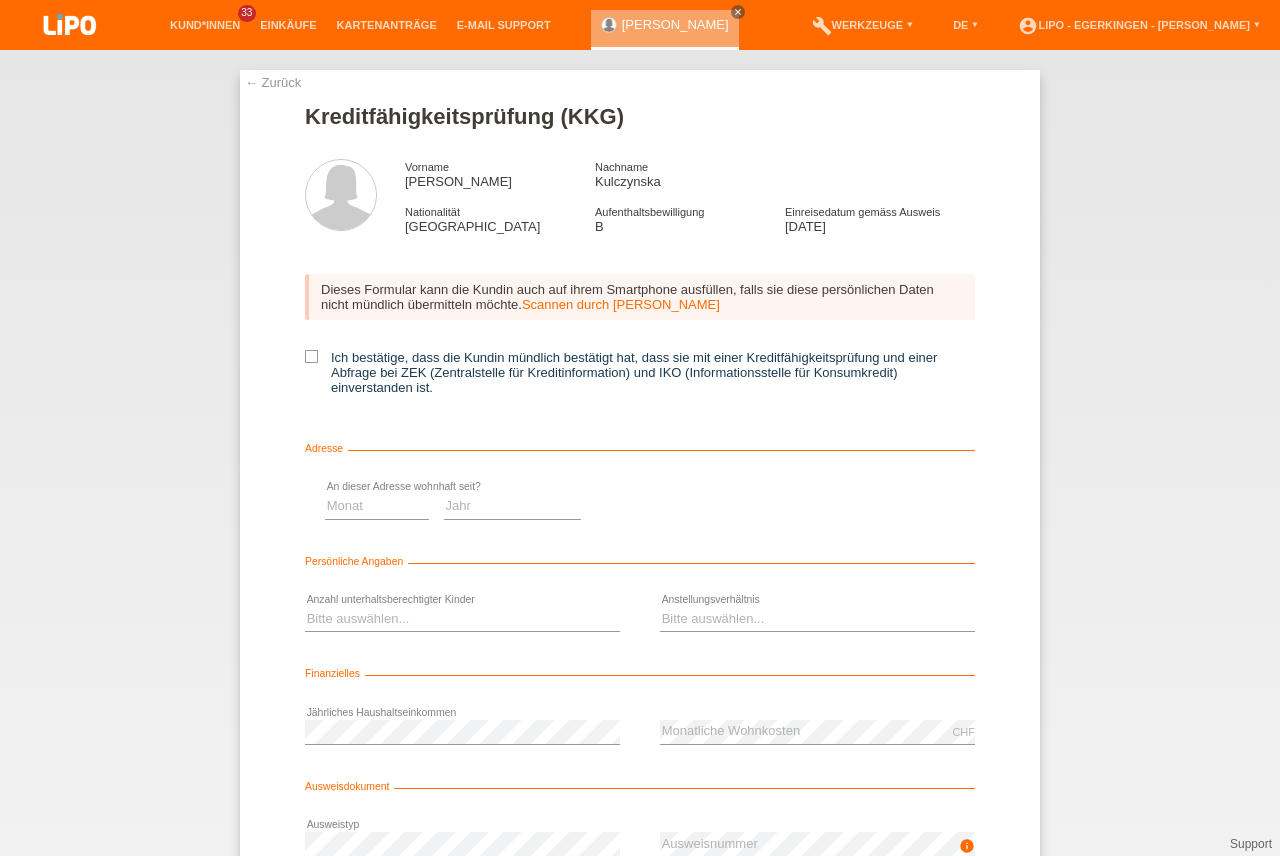 click at bounding box center (311, 356) 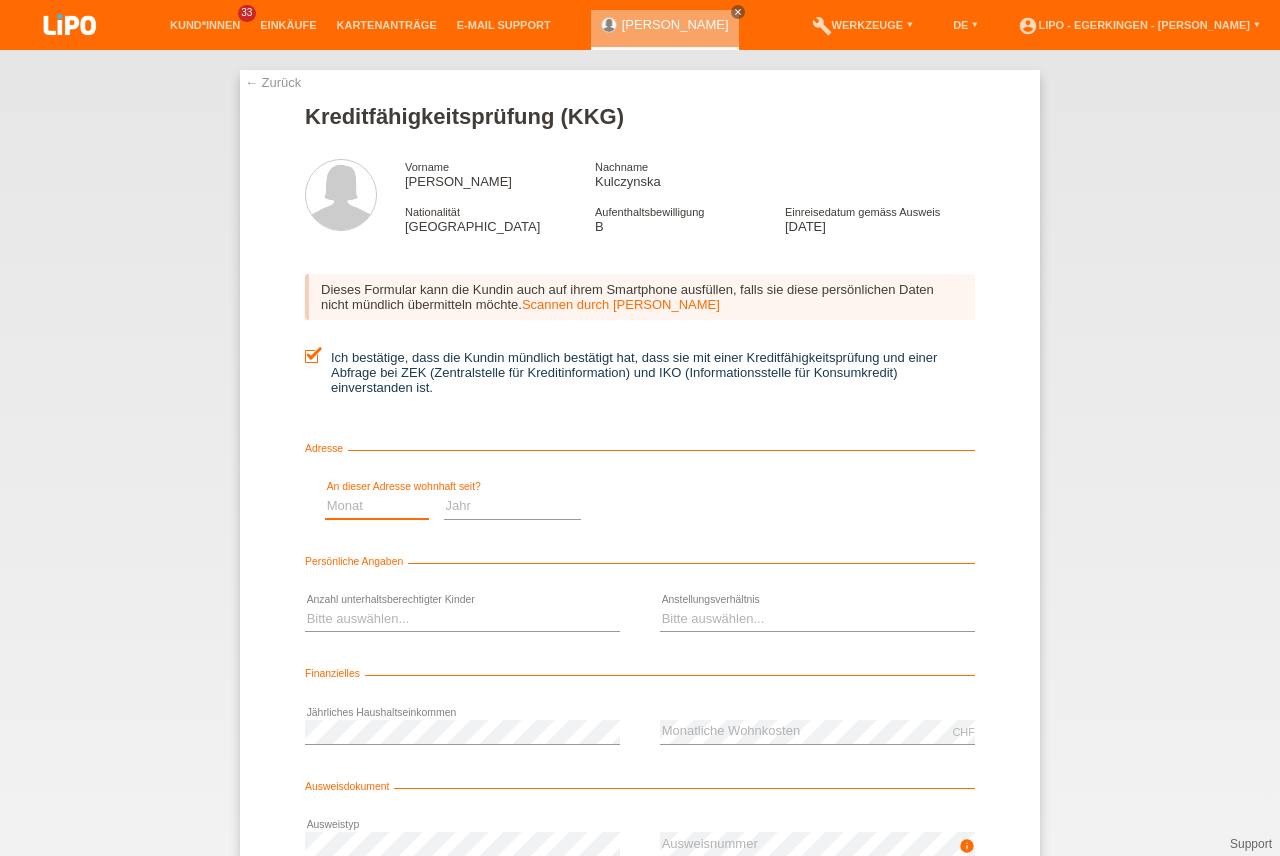 scroll, scrollTop: 0, scrollLeft: 0, axis: both 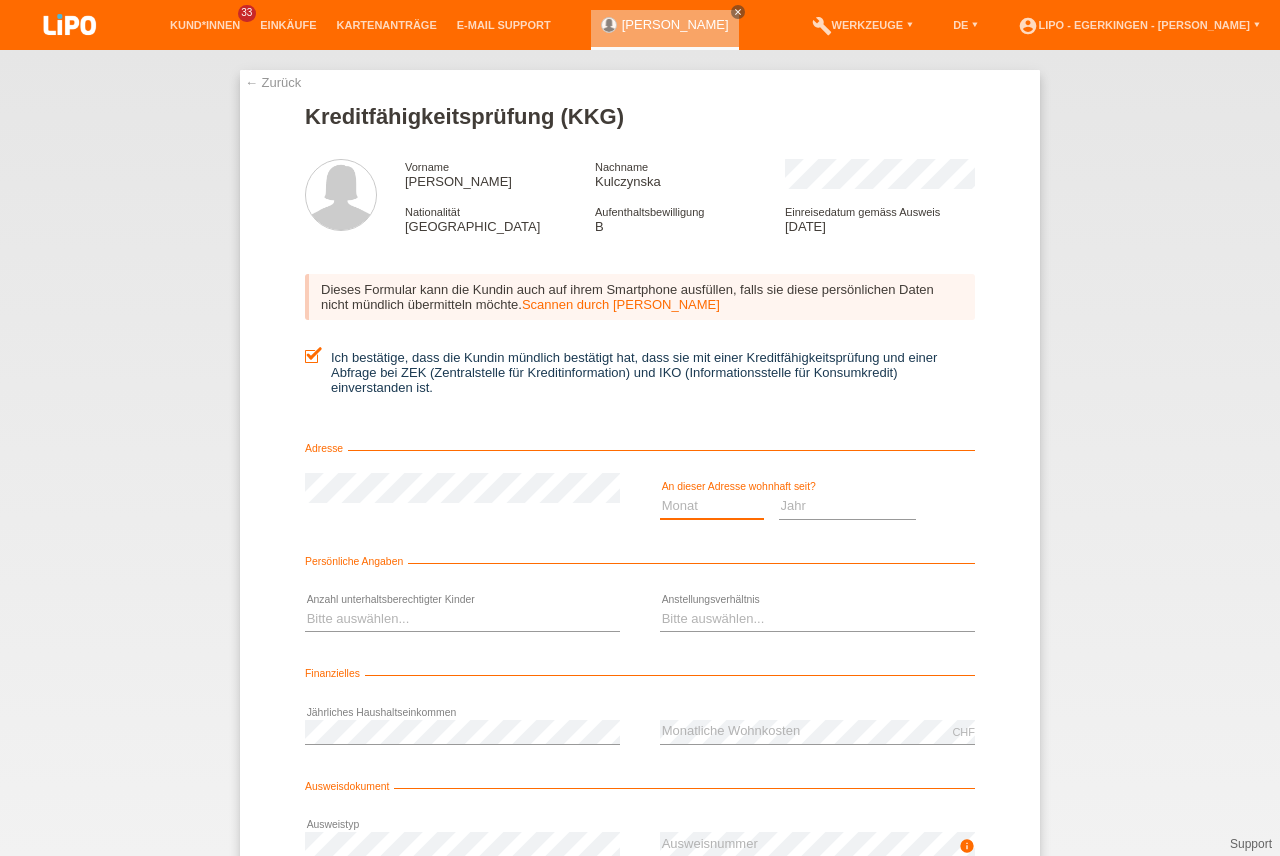 drag, startPoint x: 685, startPoint y: 498, endPoint x: 1349, endPoint y: 1126, distance: 913.9365 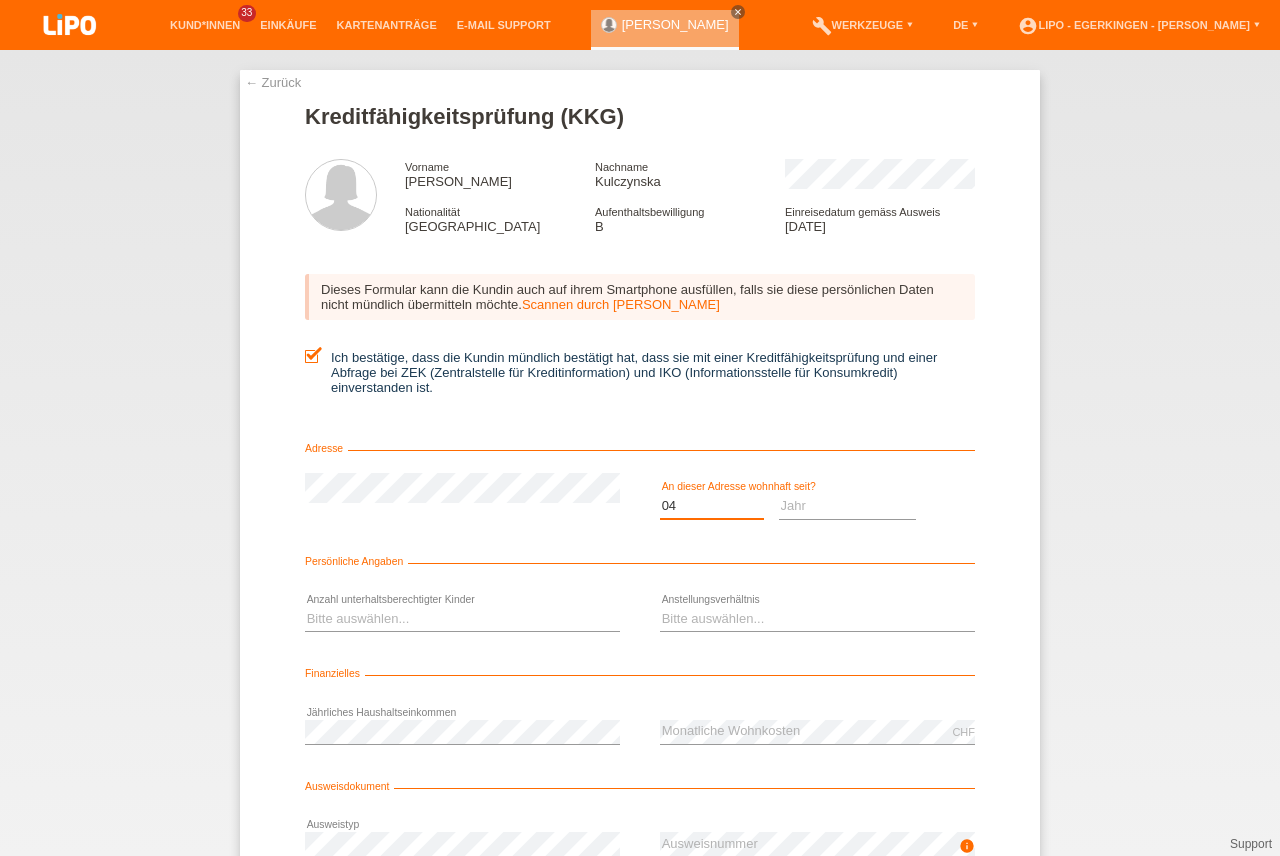 click on "04" at bounding box center [0, 0] 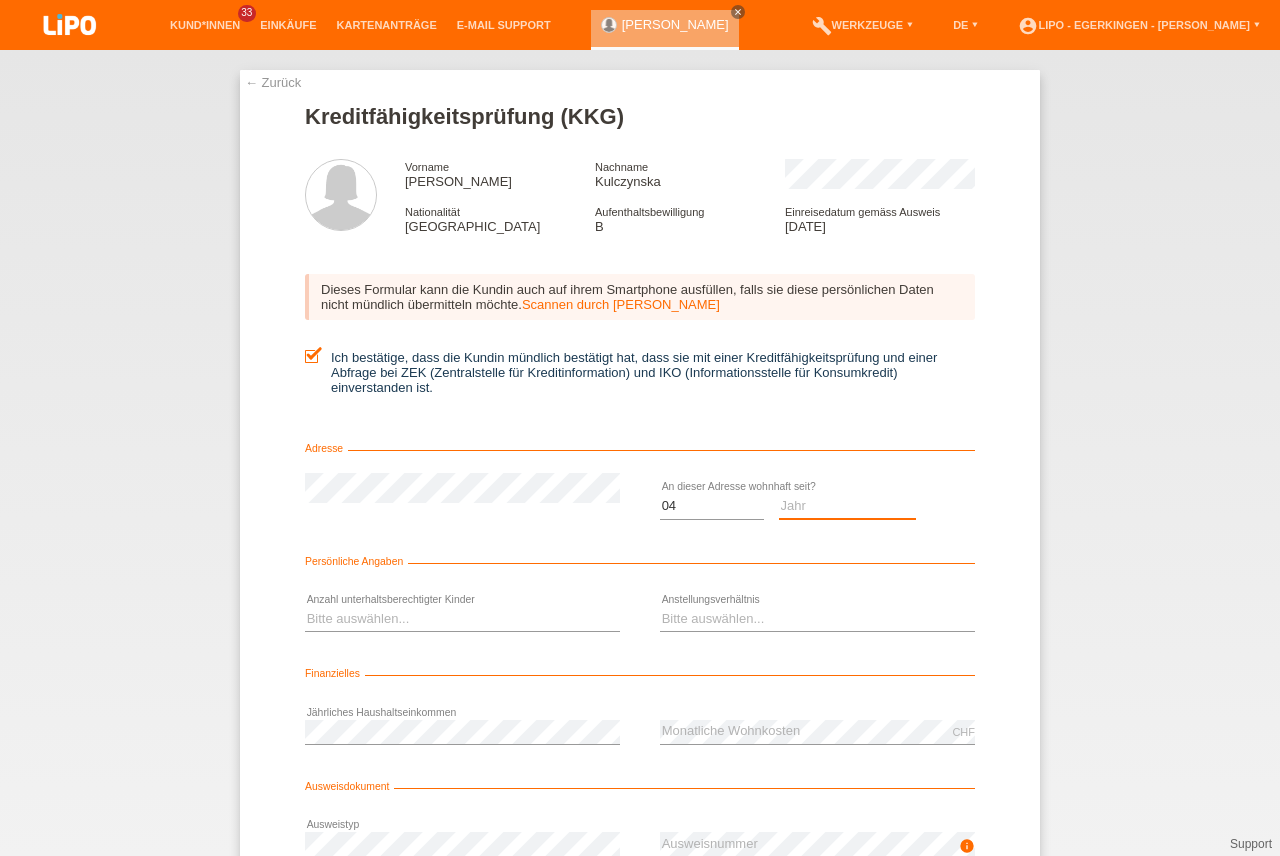 click on "Jahr
2025
2024
2023
2022
2021
2020
2019
2018
2017
2016 2015 2014 2013 2012 2011 2010 2009 2008 2007 2006 2005 2004 2003" at bounding box center [848, 506] 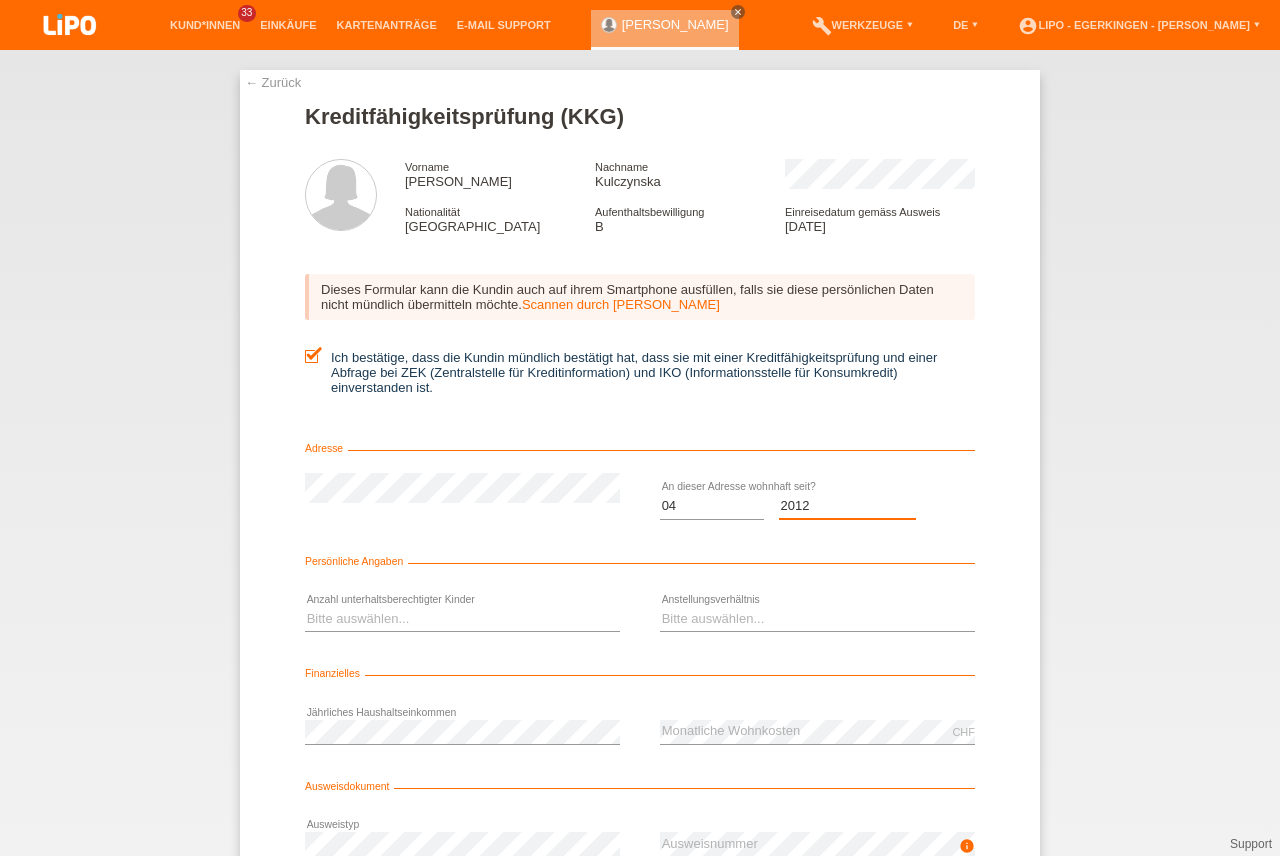 click on "2012" at bounding box center (0, 0) 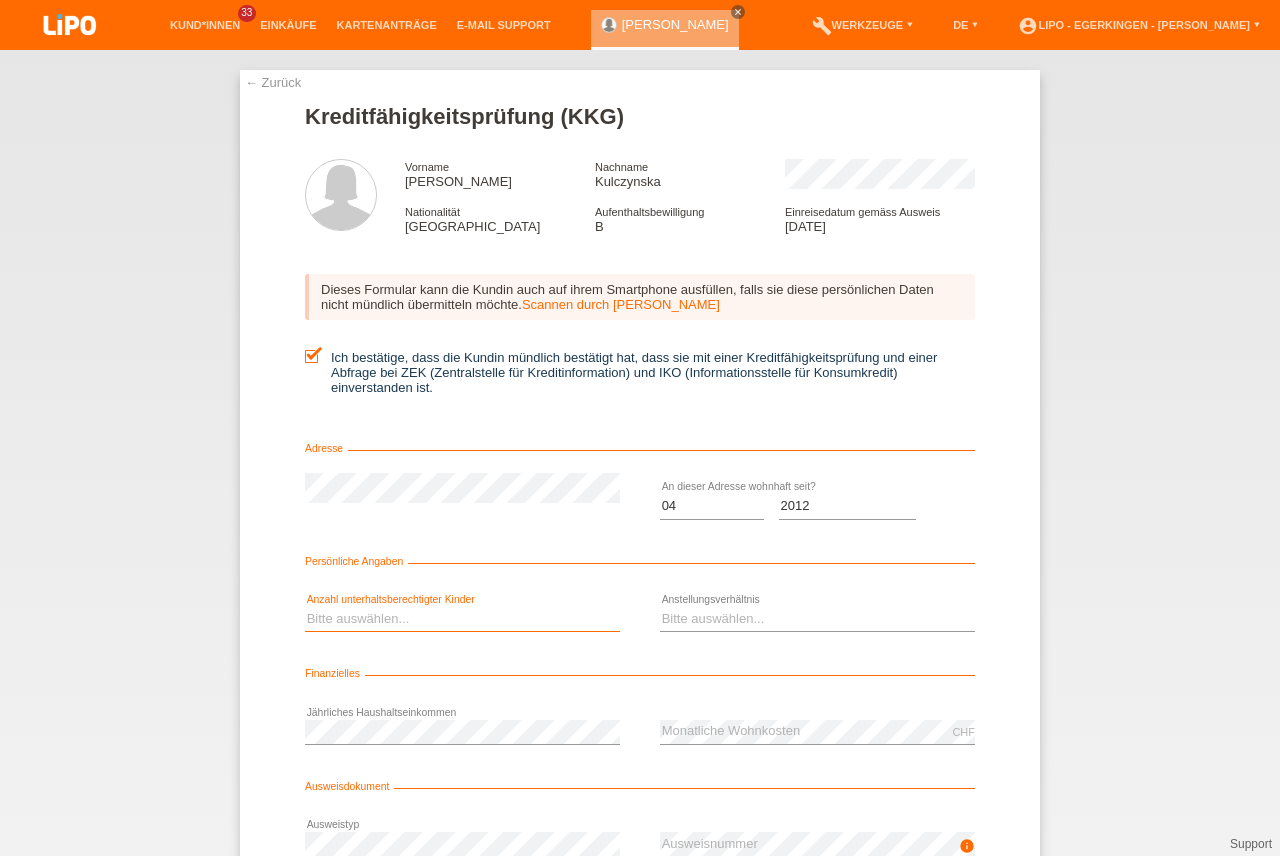 click on "Bitte auswählen...
0
1
2
3
4
5
6
7
8
9" at bounding box center (462, 619) 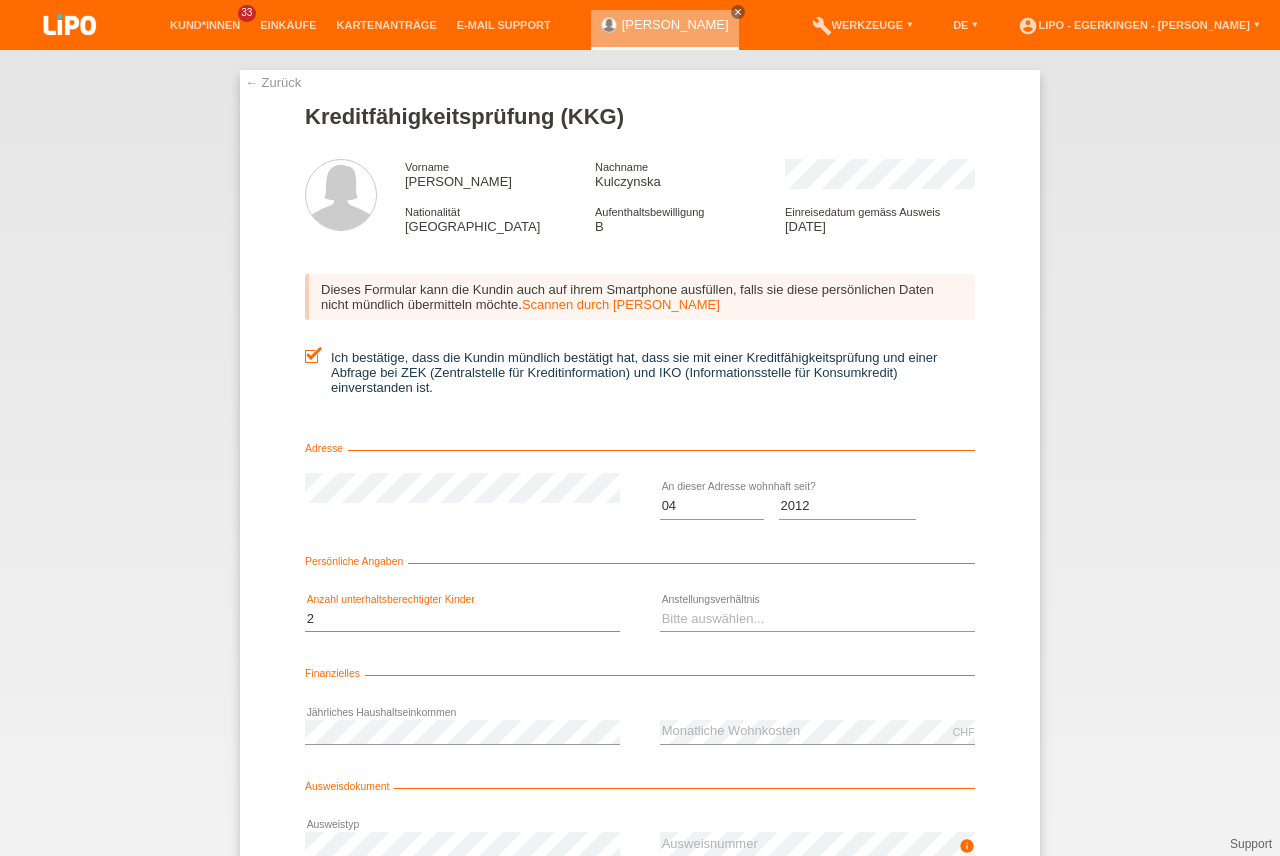click on "2" at bounding box center (0, 0) 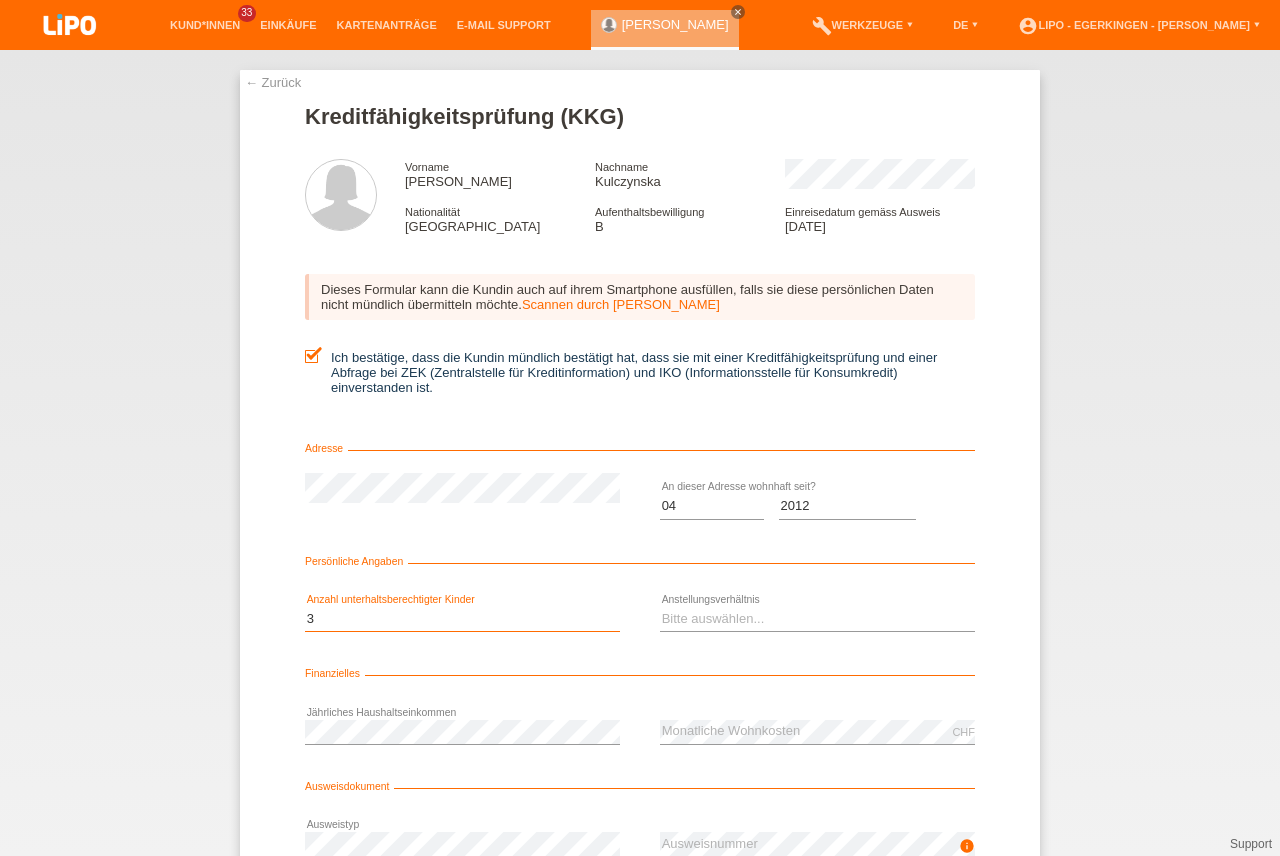 click on "3" at bounding box center [0, 0] 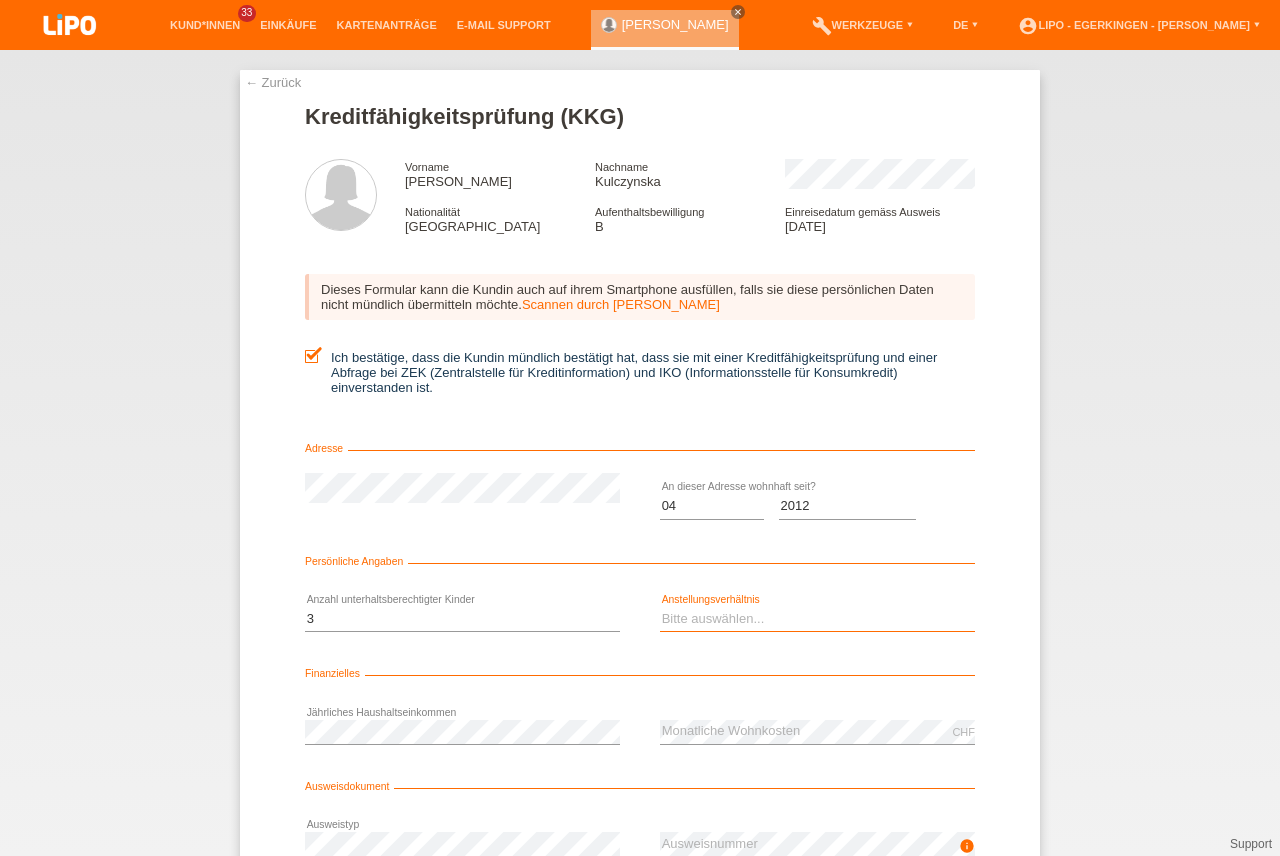 click on "Bitte auswählen...
Unbefristet
Befristet
Lehrling/Student
Pensioniert
Nicht arbeitstätig
Hausfrau/-mann
Selbständig" at bounding box center [817, 619] 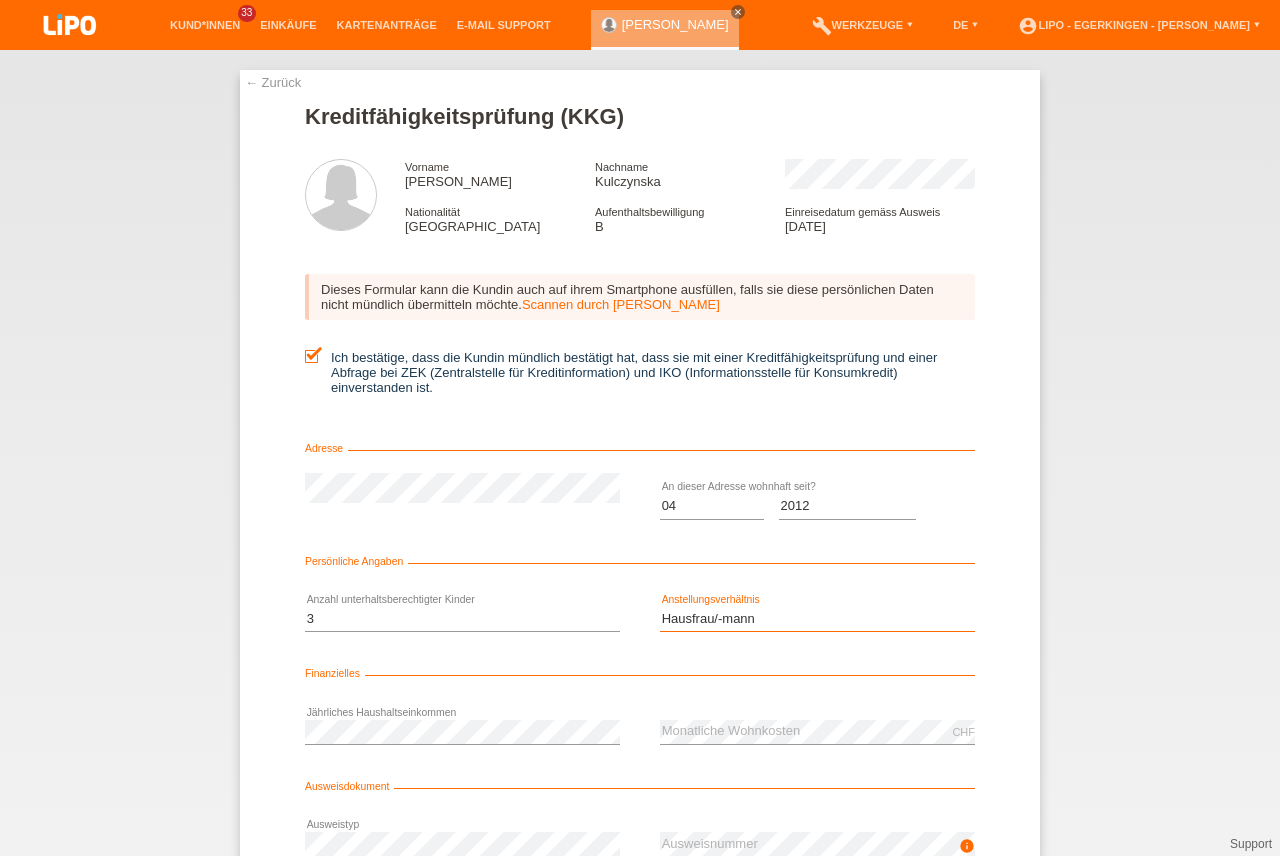 click on "Hausfrau/-mann" at bounding box center (0, 0) 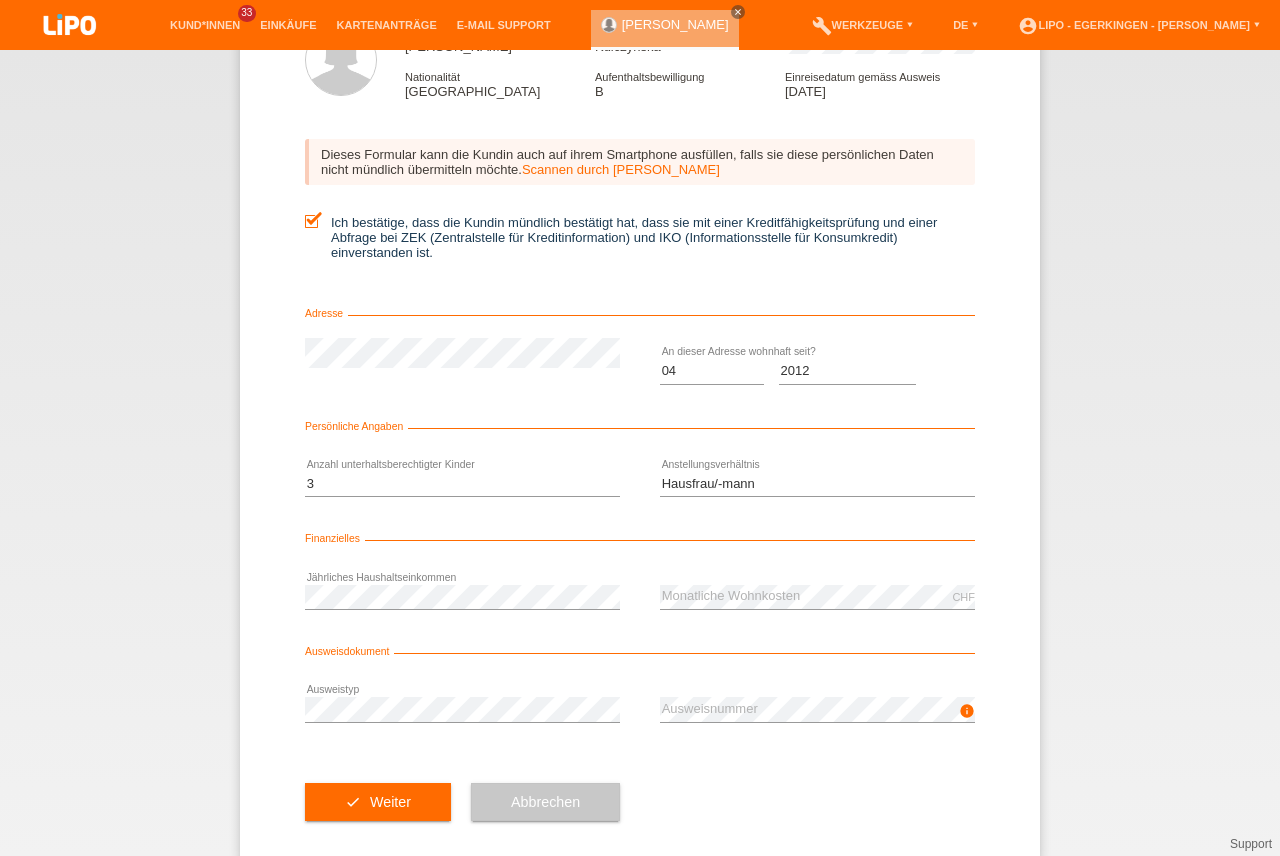 click on "error
Jährliches Haushaltseinkommen" at bounding box center (462, 597) 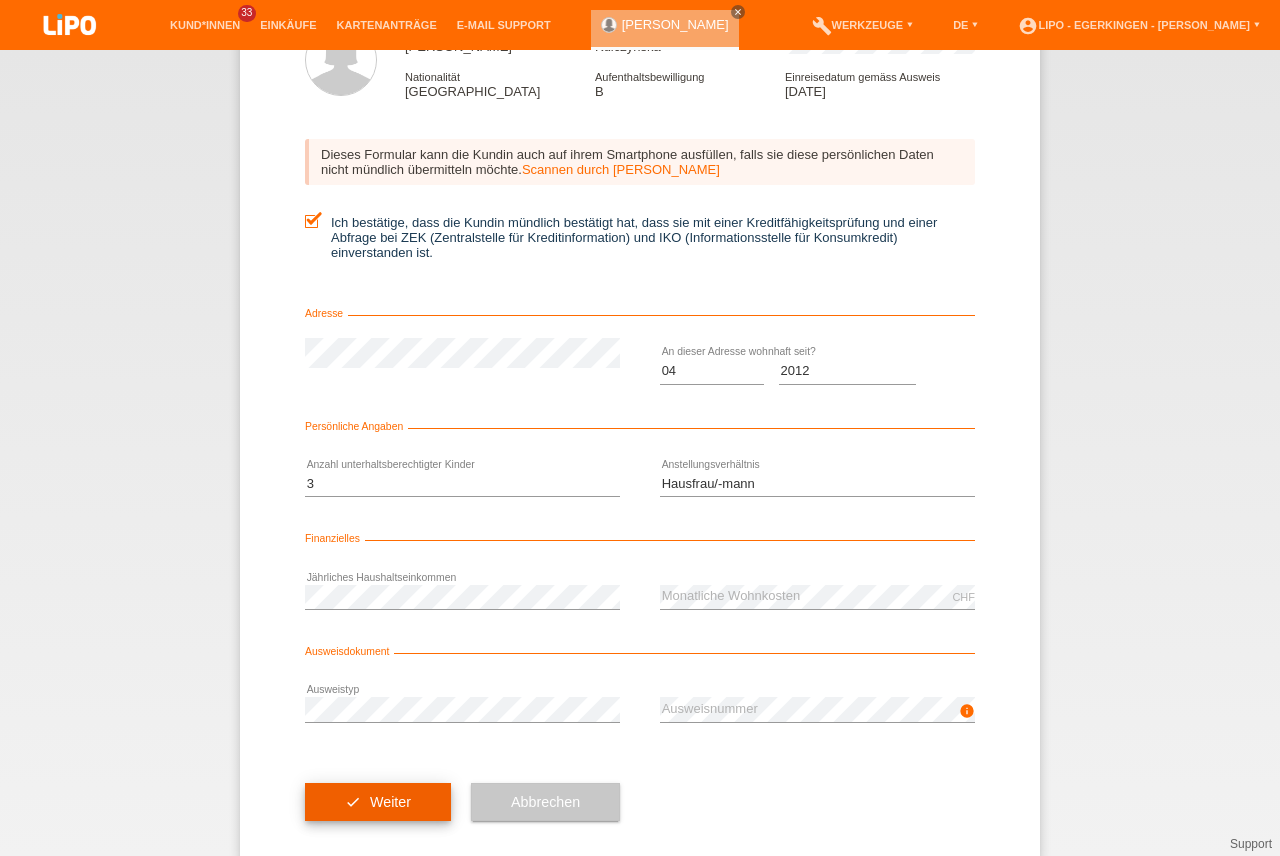 drag, startPoint x: 424, startPoint y: 784, endPoint x: 411, endPoint y: 791, distance: 14.764823 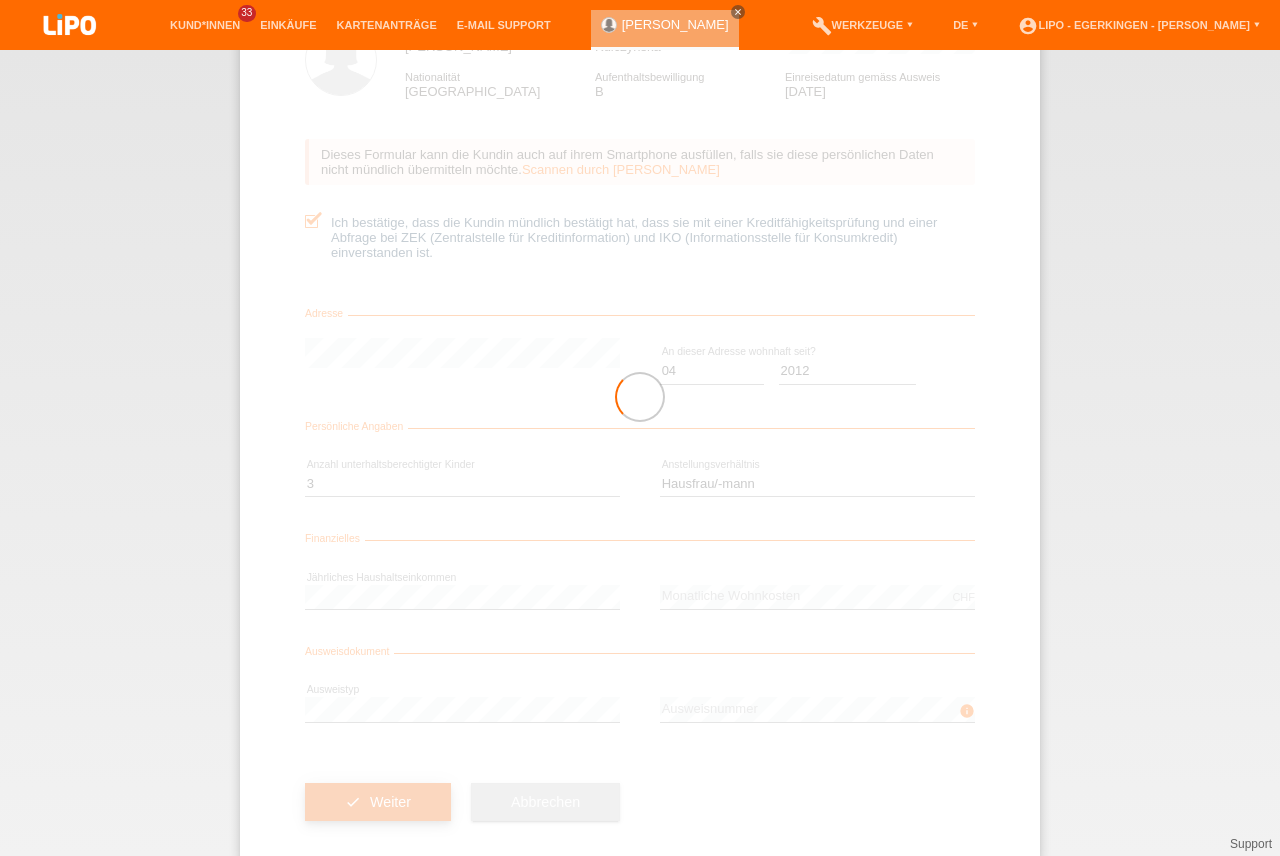 click at bounding box center (640, 397) 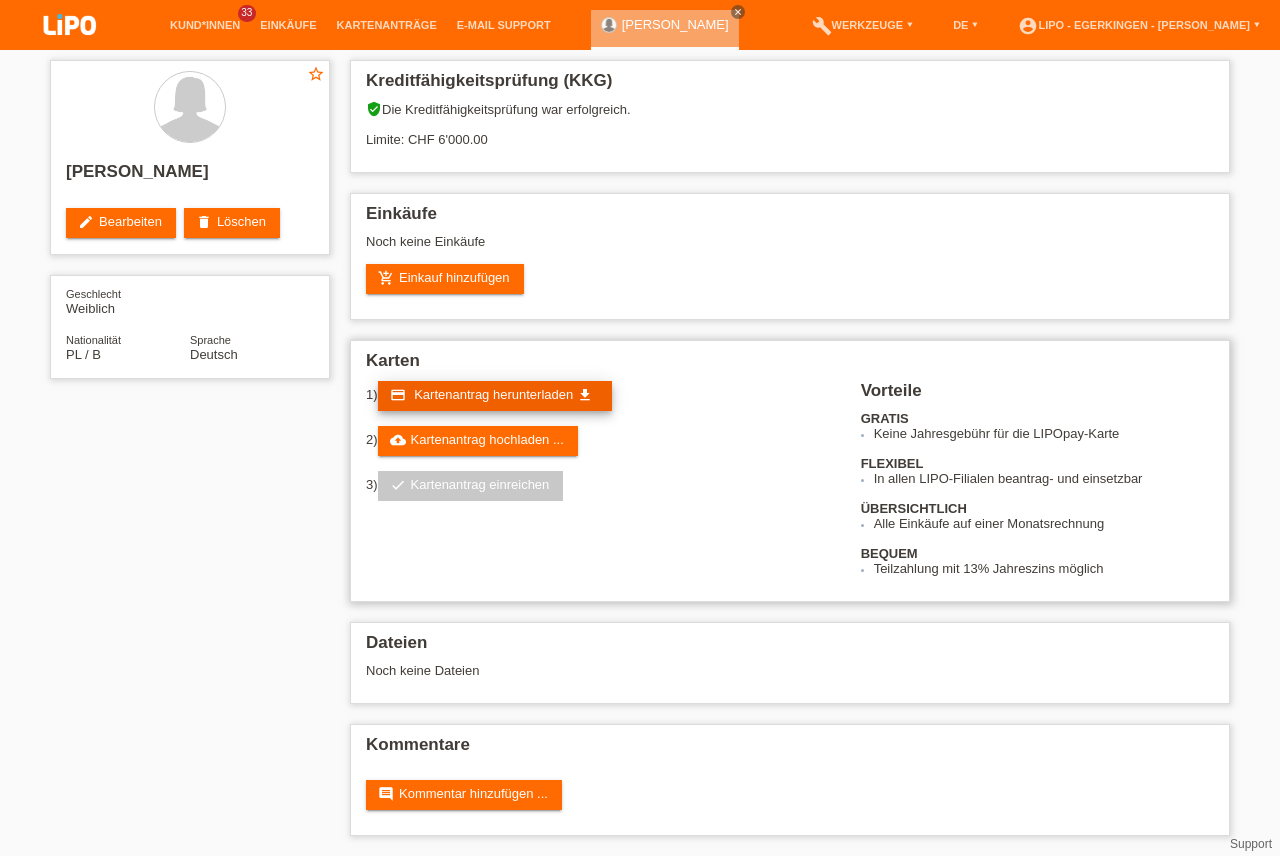 click on "Kartenantrag herunterladen" at bounding box center [493, 394] 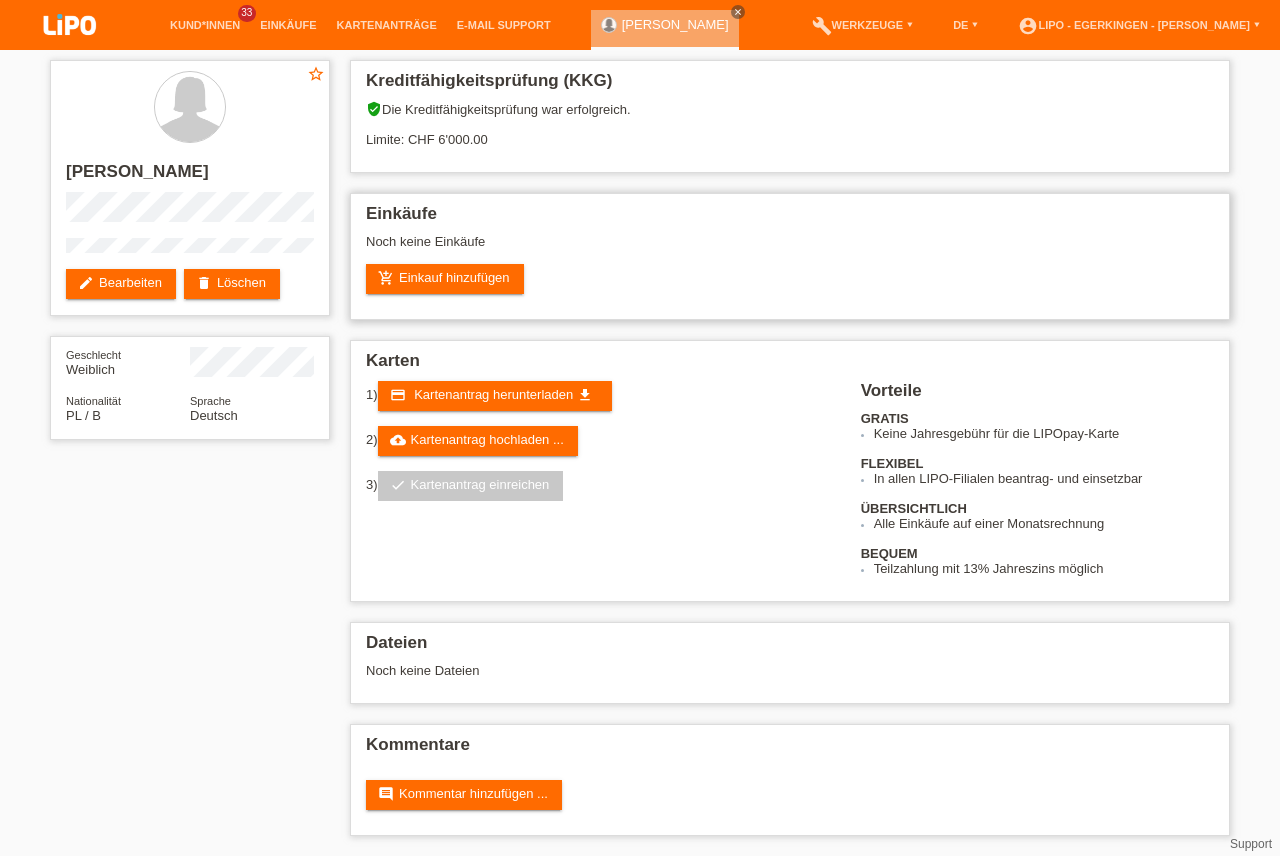 click on "add_shopping_cart  Einkauf hinzufügen" at bounding box center [790, 279] 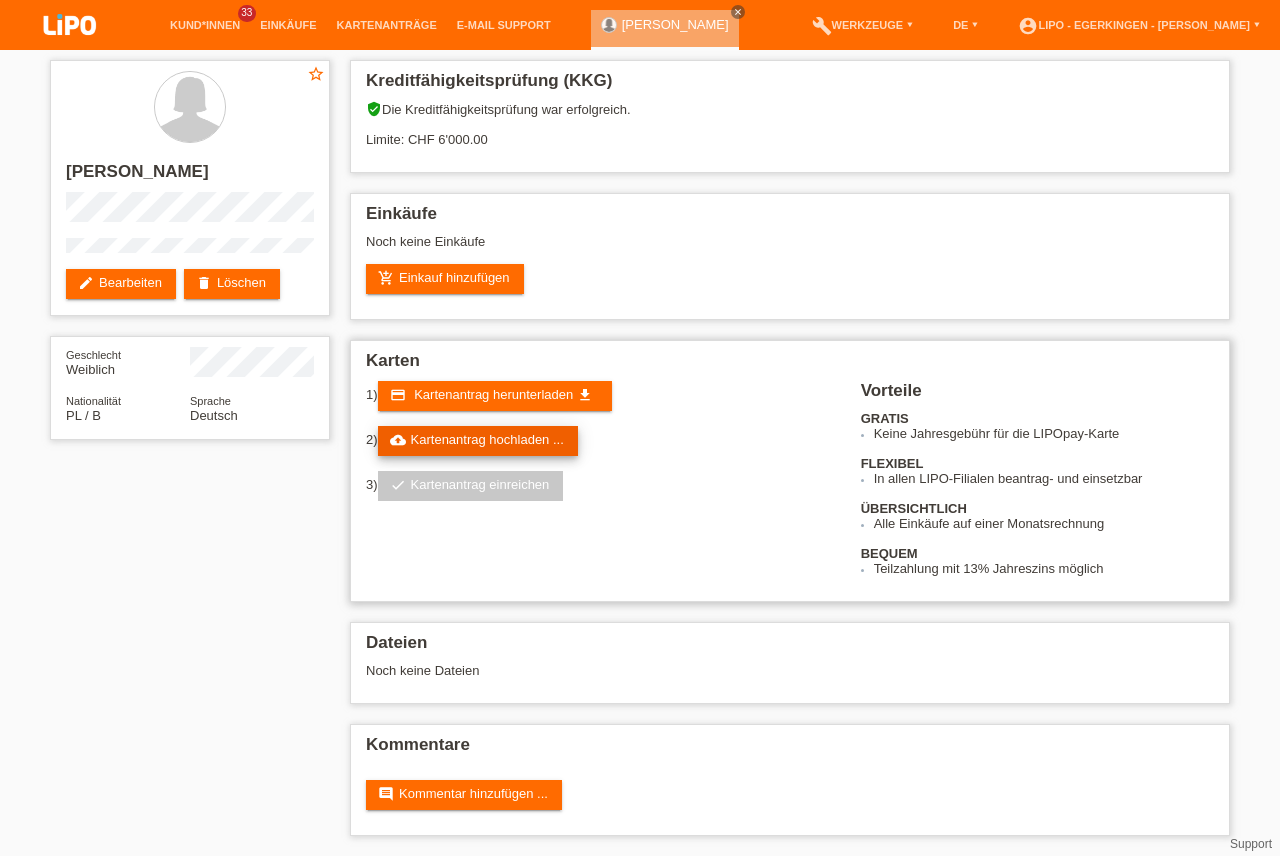 click on "cloud_upload  Kartenantrag hochladen ..." at bounding box center [478, 441] 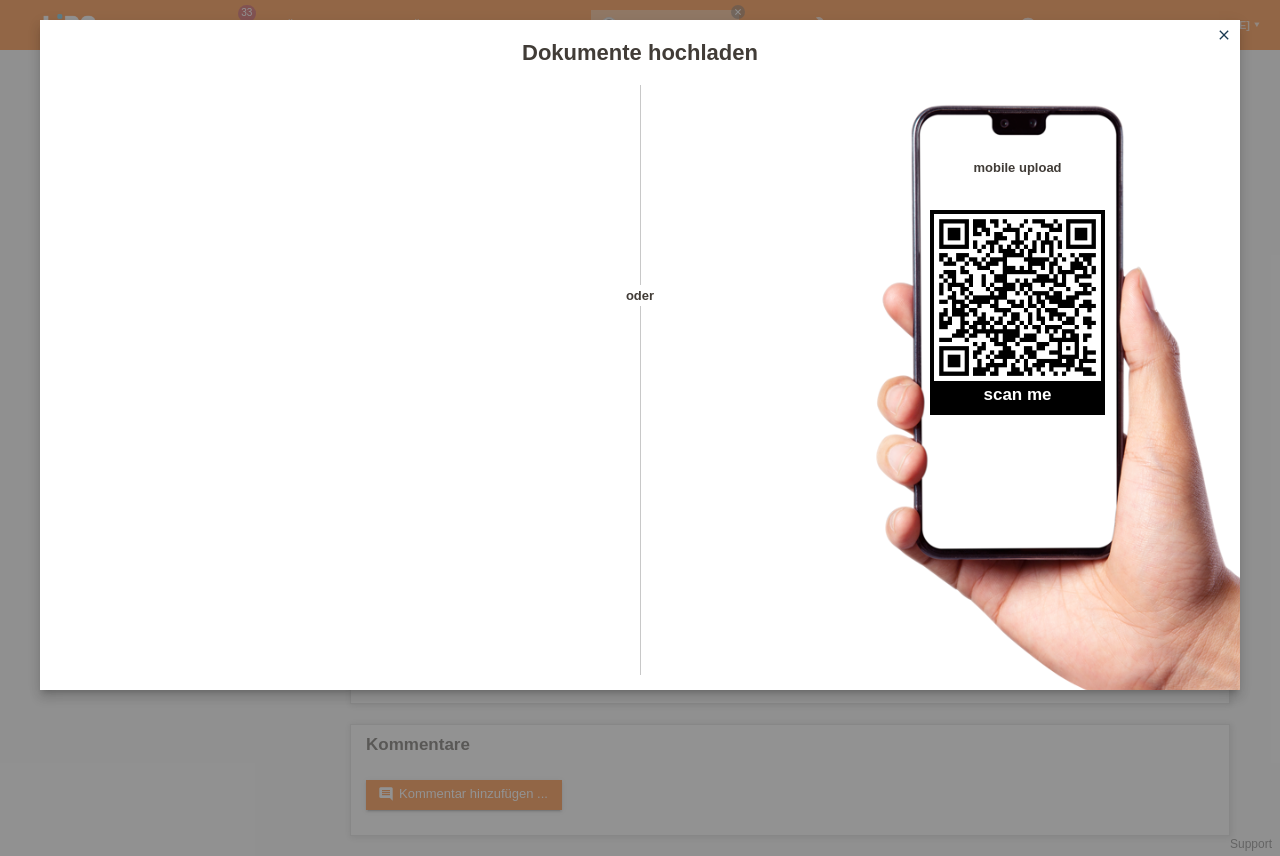 click on "close" at bounding box center (1224, 35) 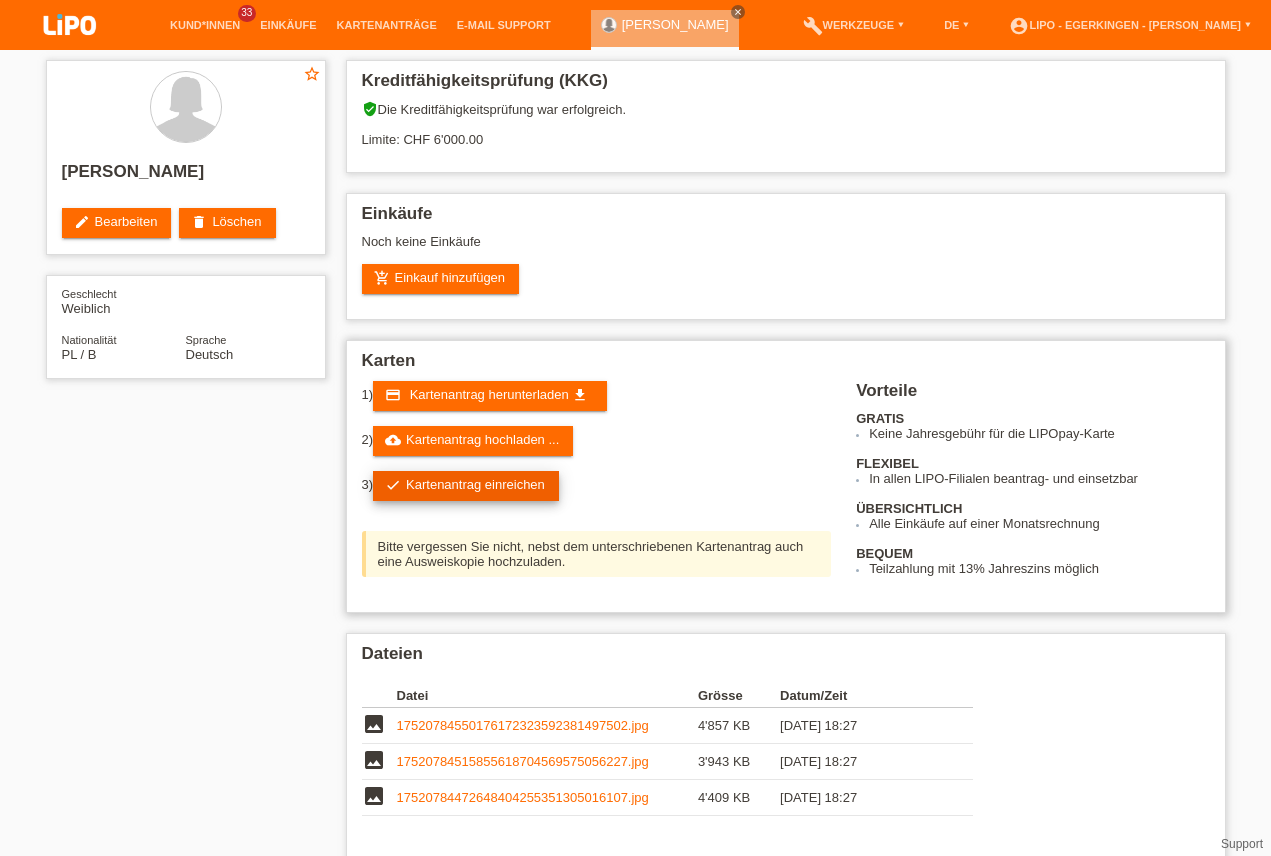 click on "check  Kartenantrag einreichen" at bounding box center (466, 486) 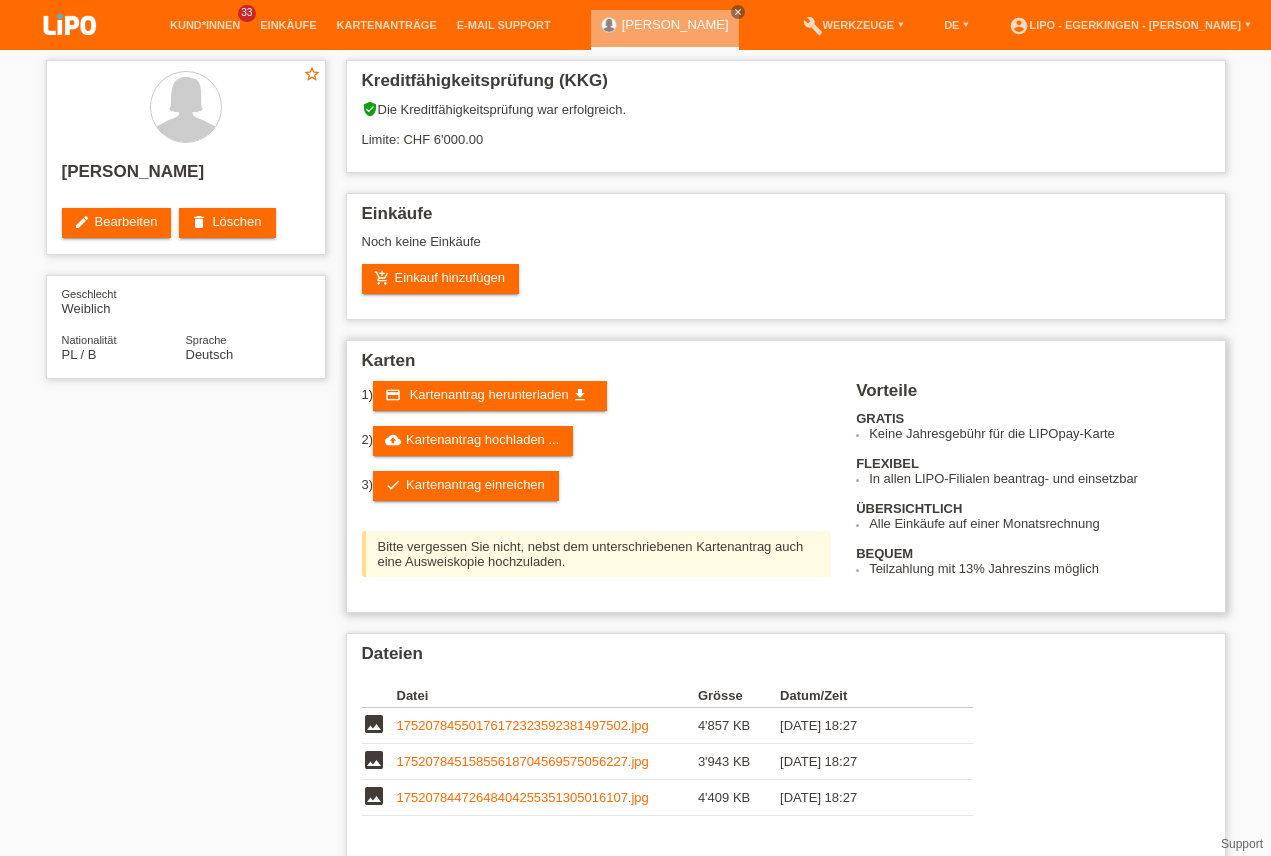 scroll, scrollTop: 0, scrollLeft: 0, axis: both 